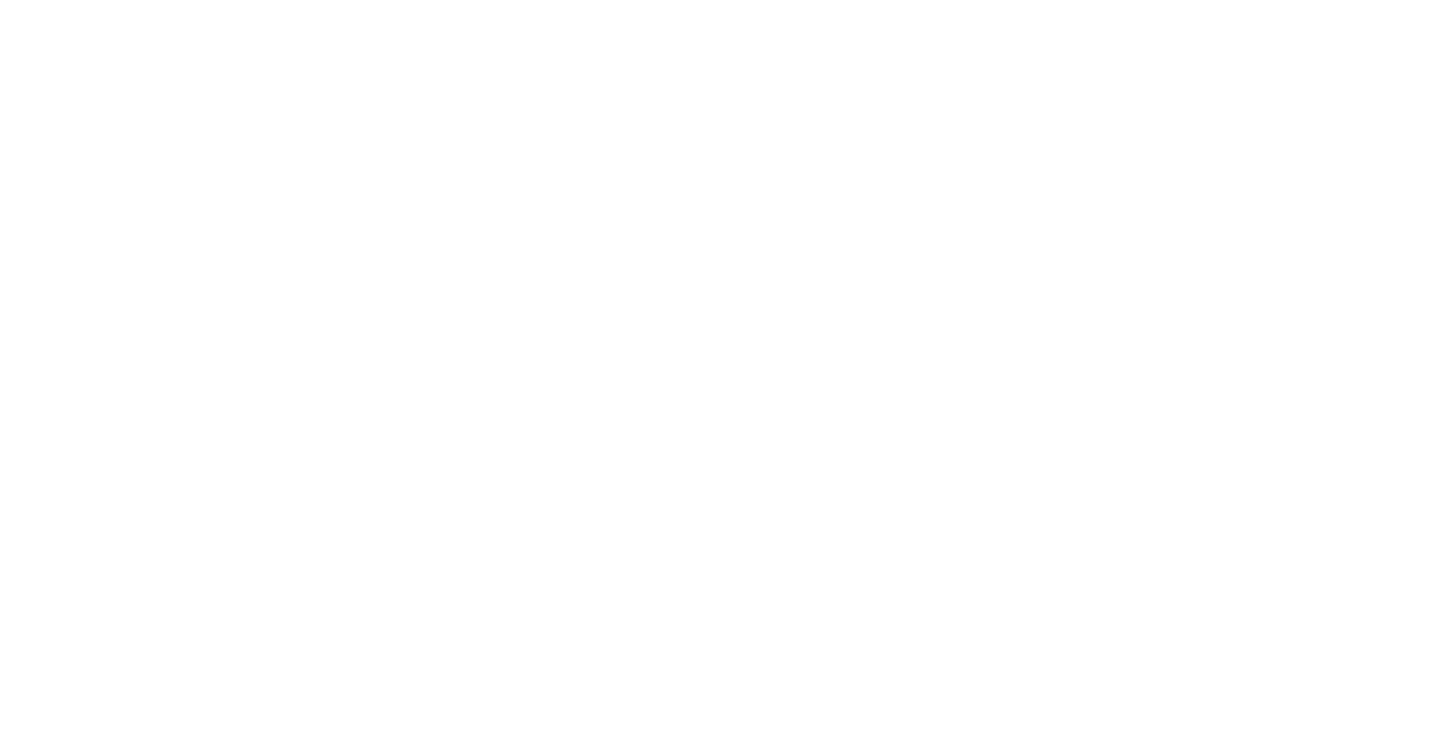 scroll, scrollTop: 0, scrollLeft: 0, axis: both 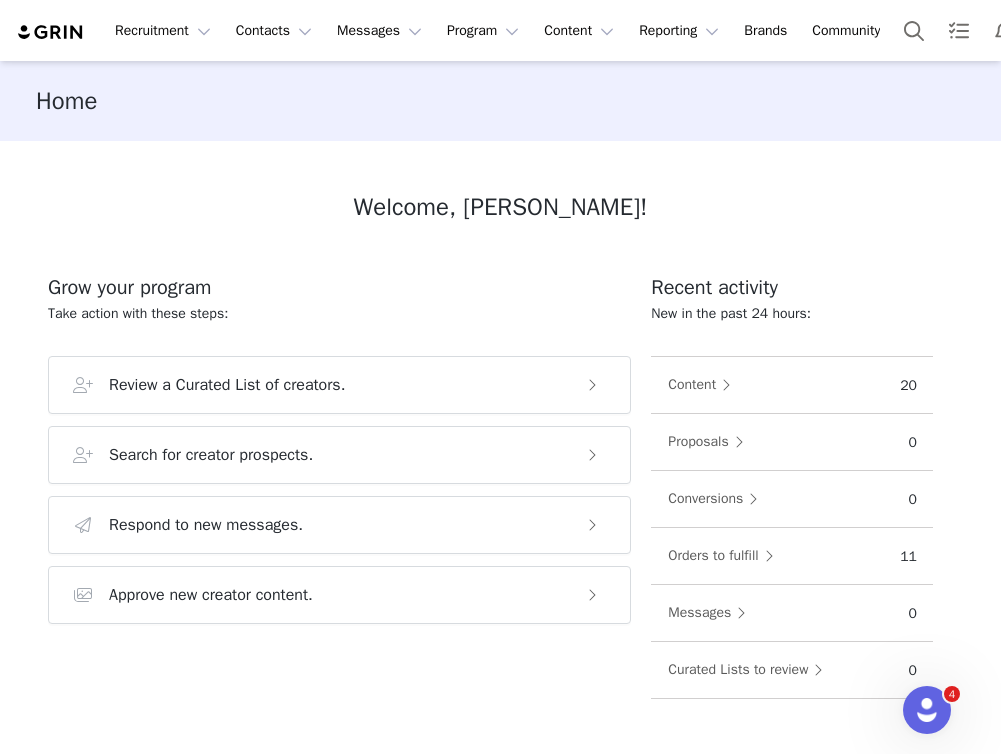 click on "Welcome, [PERSON_NAME]!   Grow your program Take action with these steps: Review a Curated List of creators.          Search for creator prospects.         Respond to new messages.         Approve new creator content.         Recent activity New in the past 24 hours: Content     20 Proposals     0 Conversions     0 Orders to fulfill     11 Messages     0 Curated Lists to review     0 Active programs     Pending Proposals [DATE] Collaborations     Created: [DATE]     November Collaborations     Created: [DATE]     Brittne Babe - Athlete Contract     Created: [DATE]     Level up with learning Learn the basics or advanced recommendations.         GRIN University               Build your expertise with free courses, videos, and live trainings.   Go to GRIN University               GRIN Blog               Find out about all the latest strategies to win with creator marketing.   Read our Blog               GRIN Help               Have questions? Our help articles have answers." at bounding box center [500, 446] 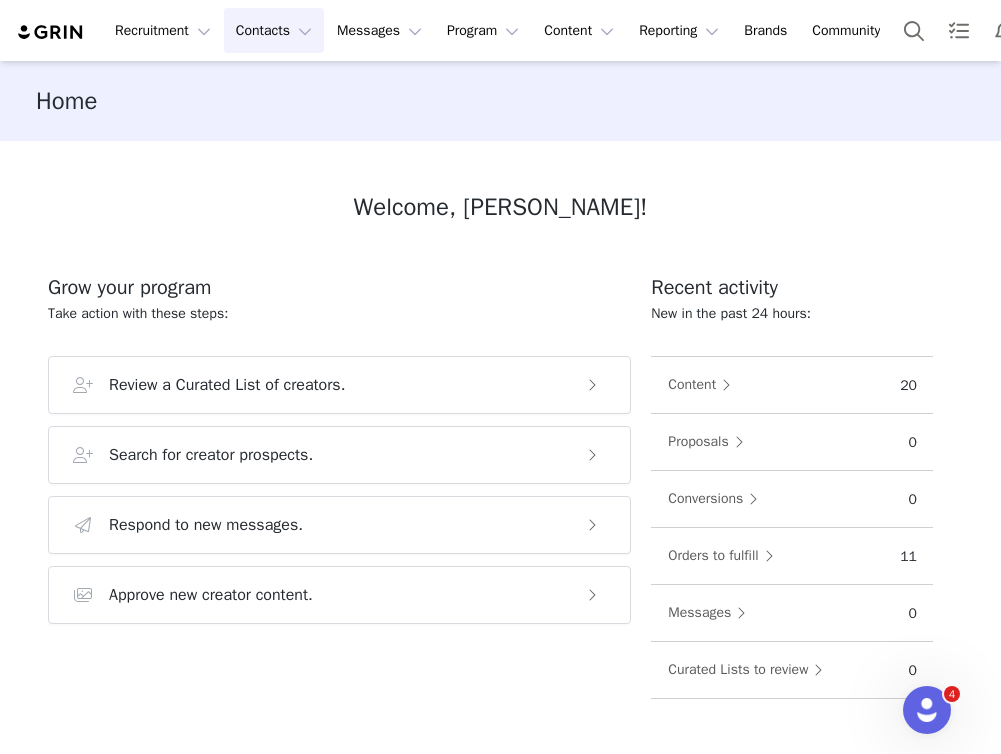click on "Contacts Contacts" at bounding box center [274, 30] 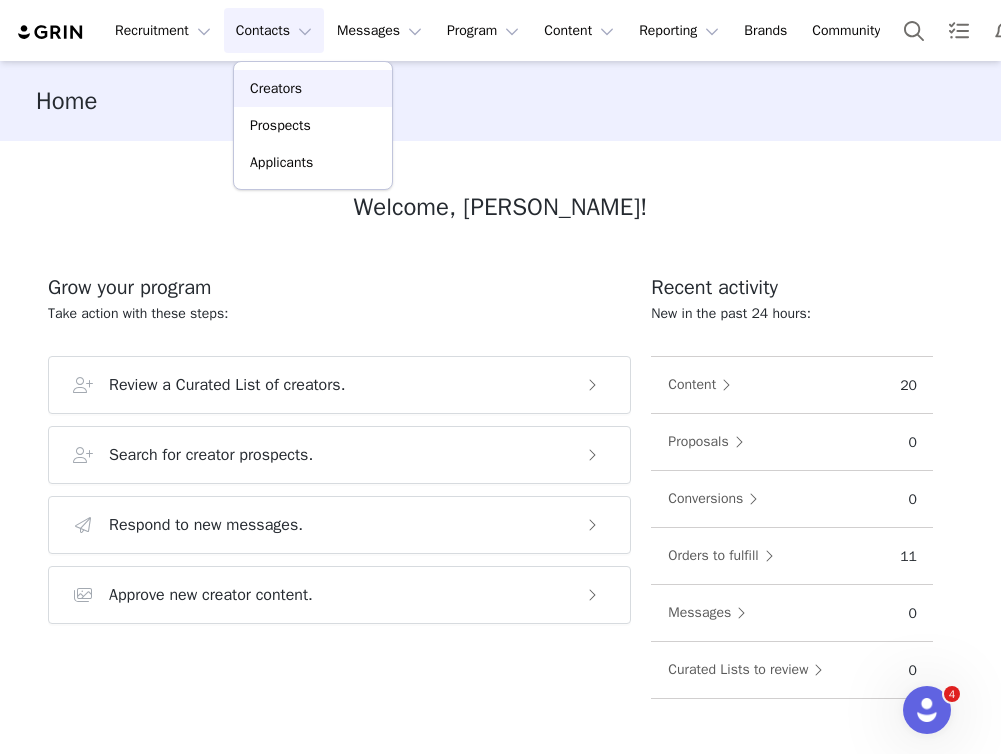 click on "Creators" at bounding box center [276, 88] 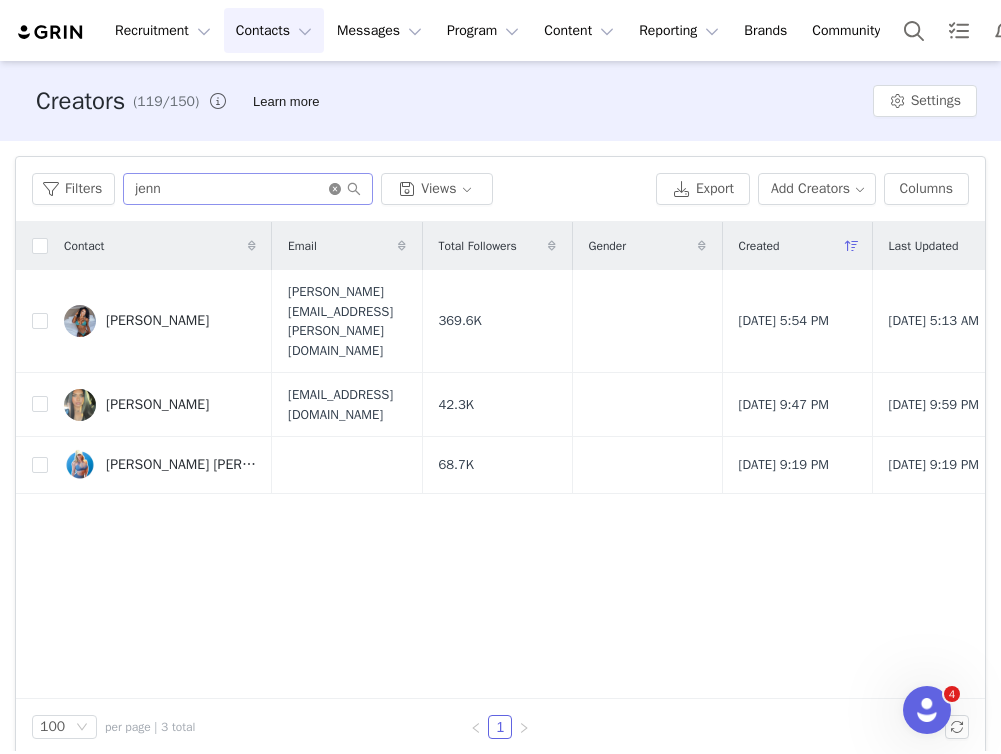 click 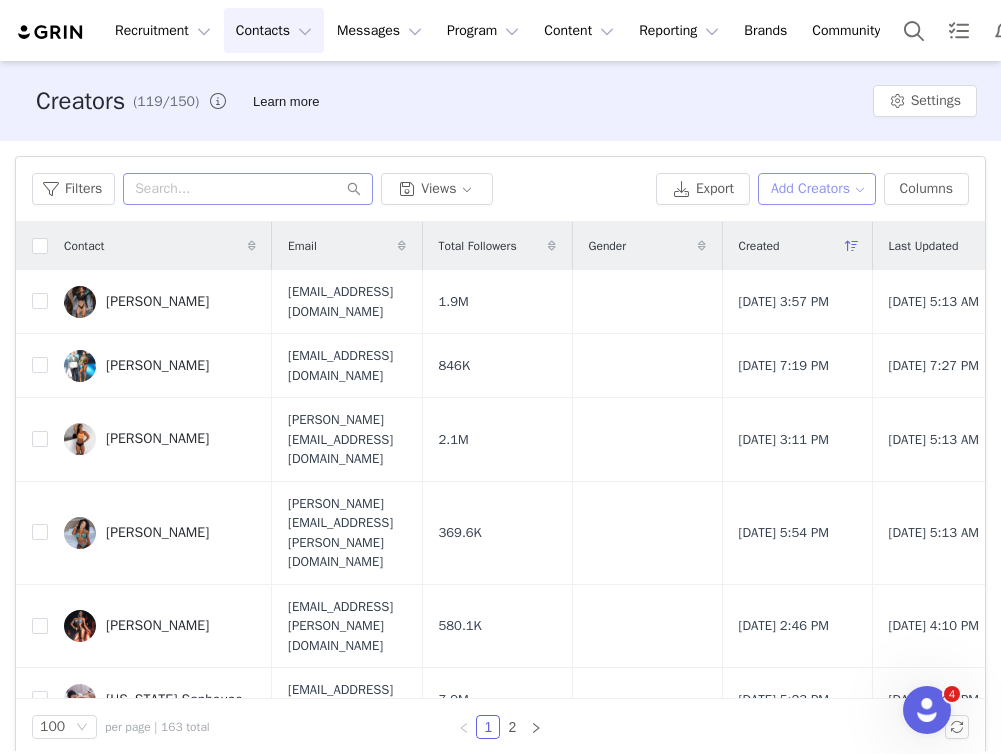 click on "Add Creators" at bounding box center (817, 189) 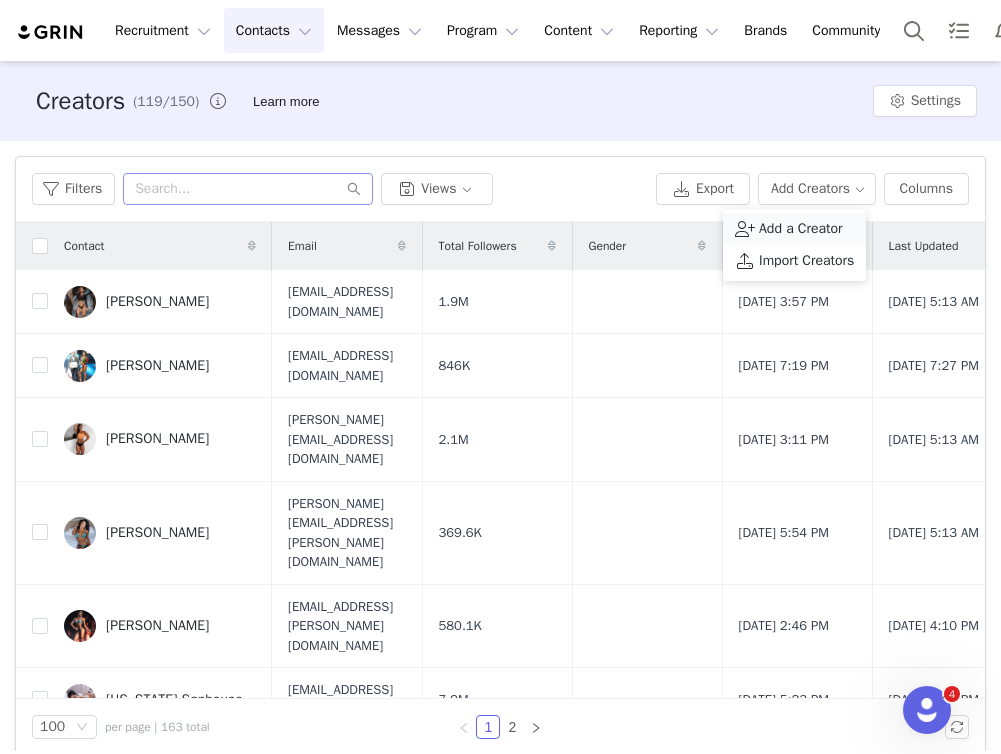 click on "Add a Creator" at bounding box center (801, 229) 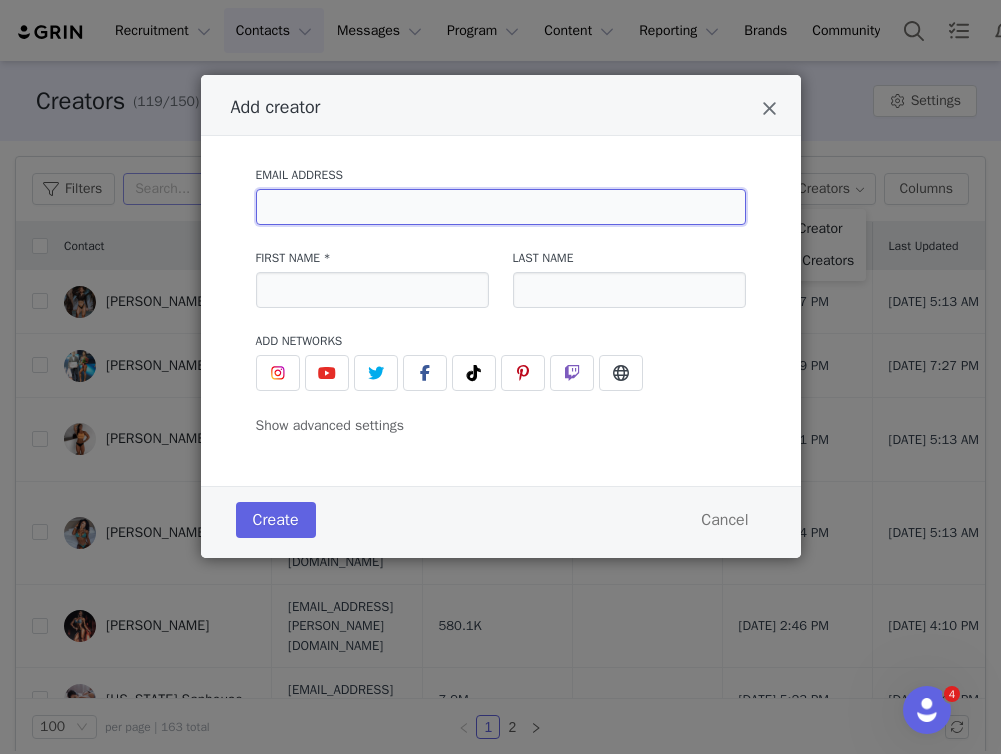 click at bounding box center (501, 207) 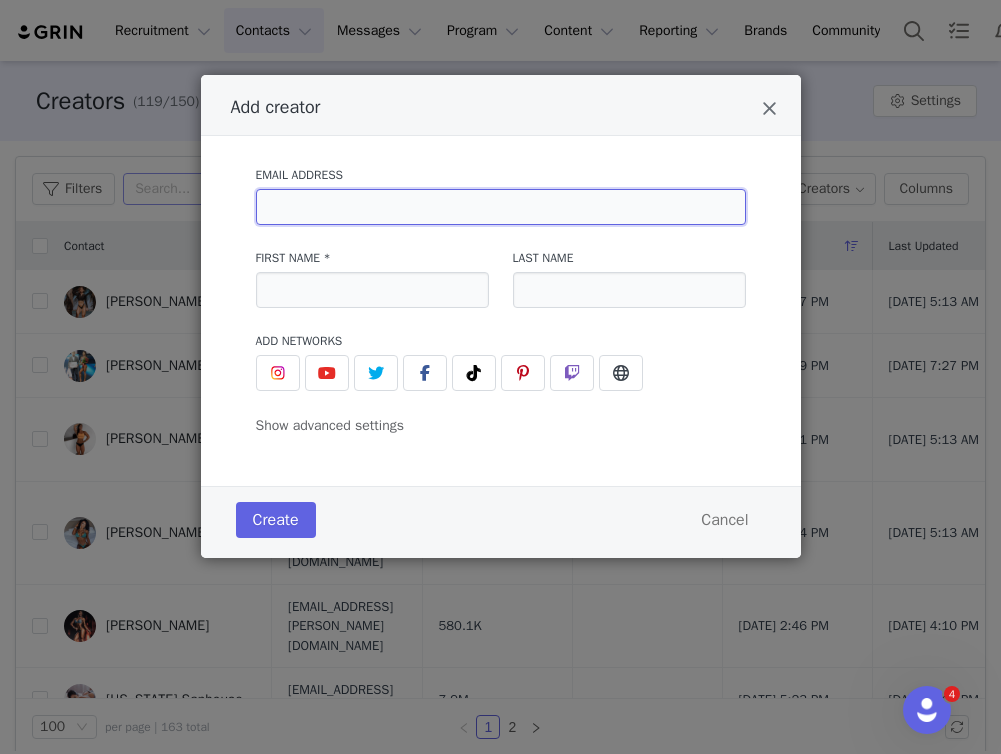 paste on "[EMAIL_ADDRESS][DOMAIN_NAME]" 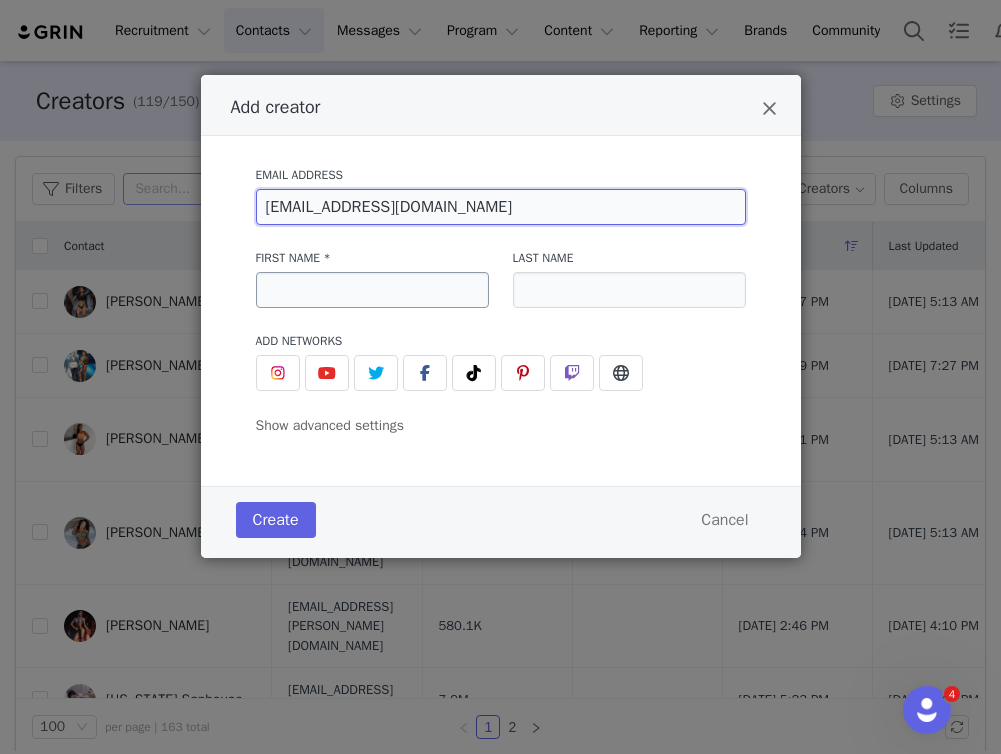 type on "[EMAIL_ADDRESS][DOMAIN_NAME]" 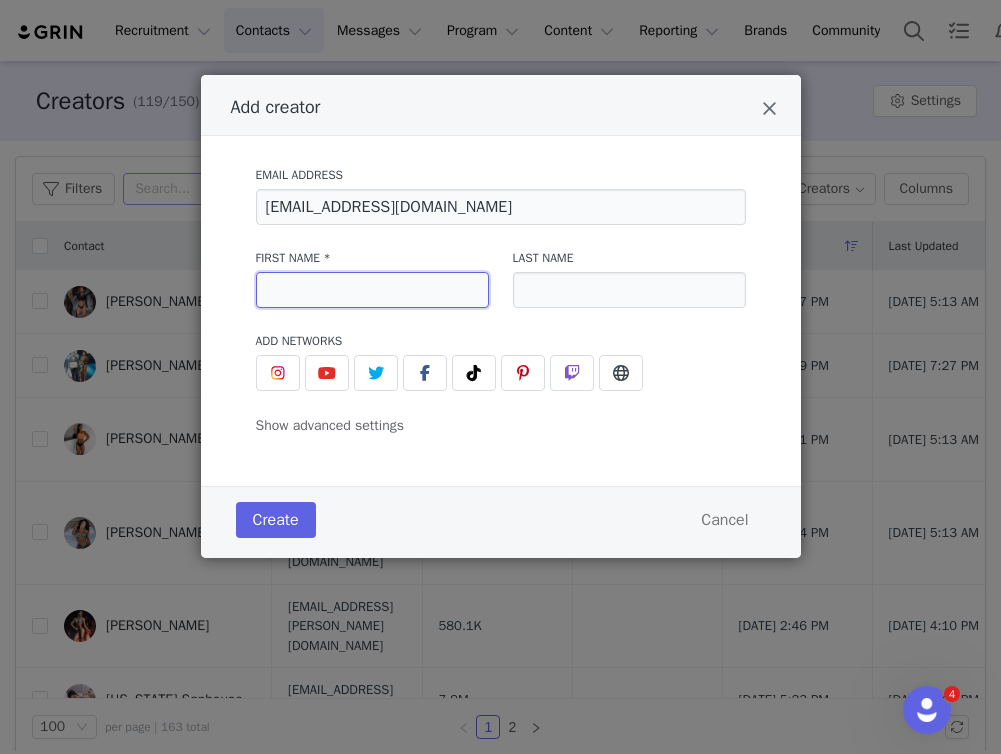 click at bounding box center (372, 290) 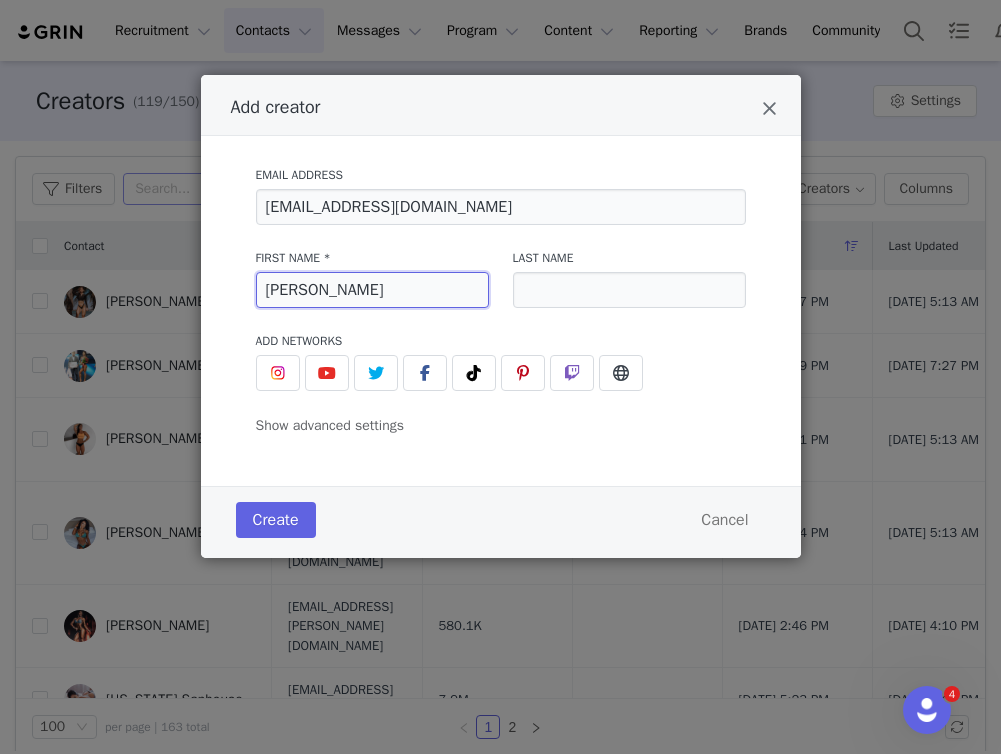 drag, startPoint x: 384, startPoint y: 293, endPoint x: 312, endPoint y: 290, distance: 72.06247 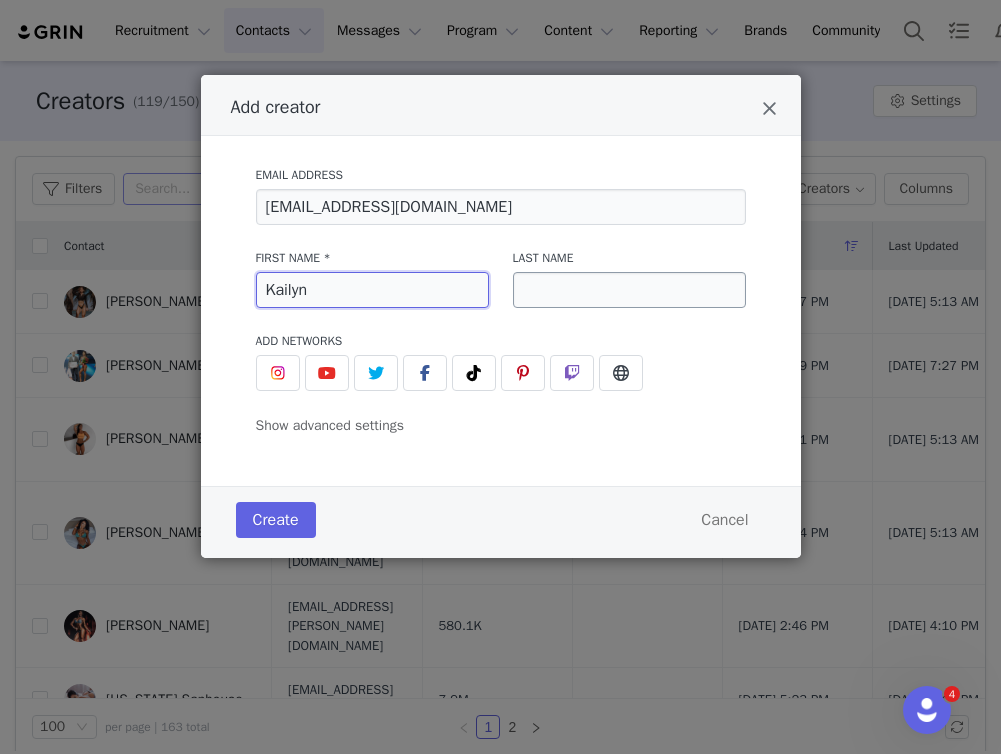 type on "Kailyn" 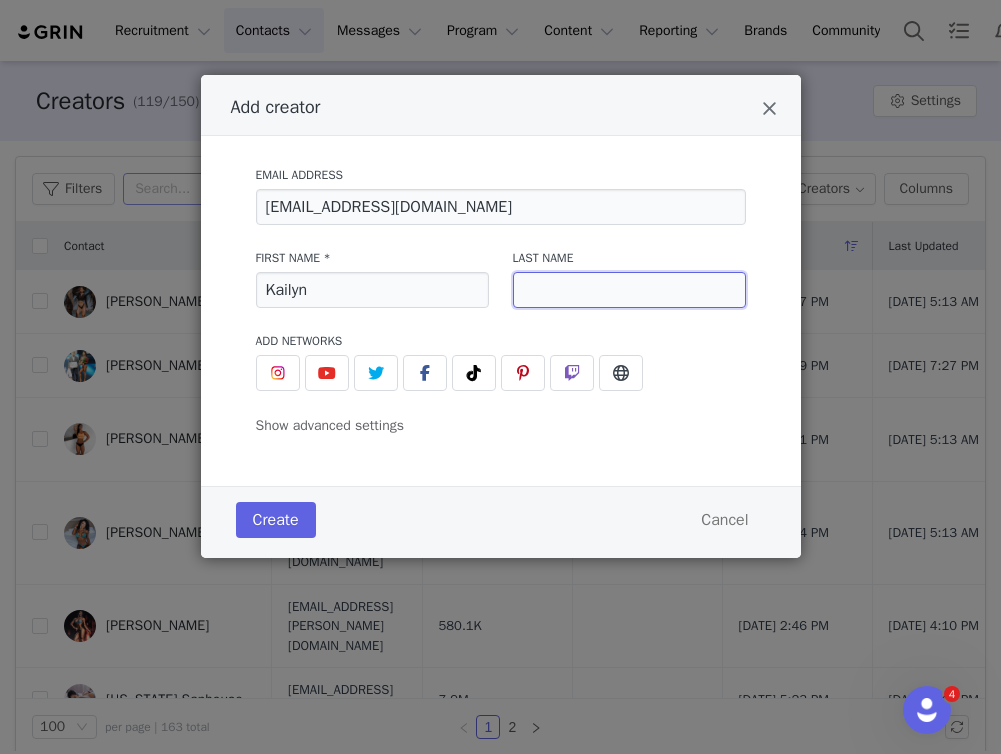 click at bounding box center [629, 290] 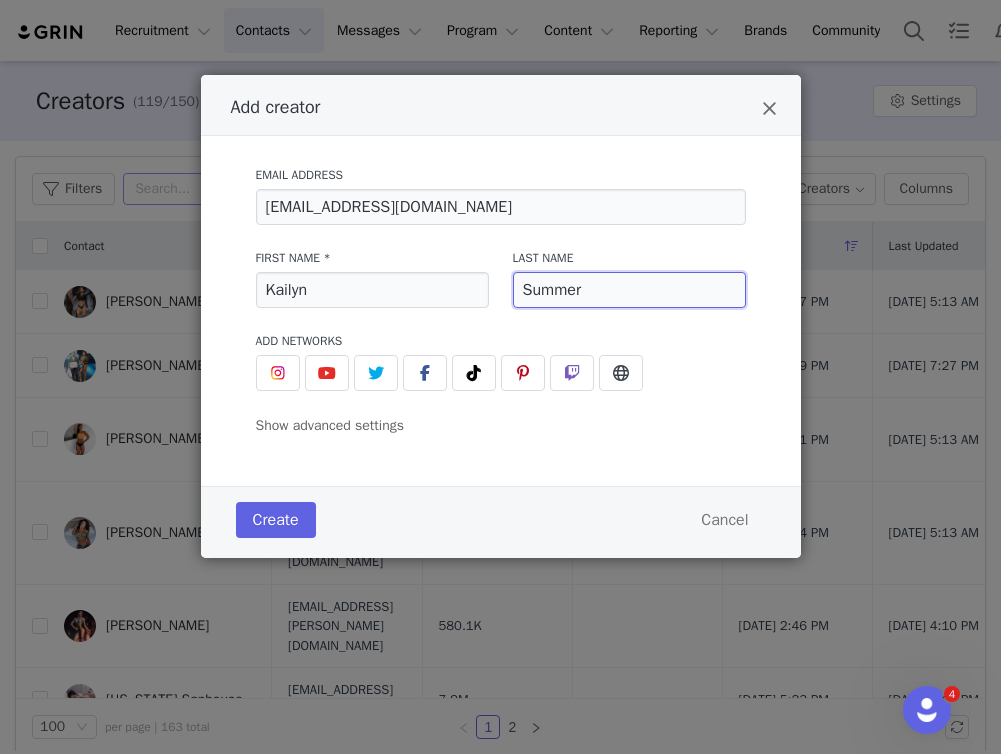 type on "Summer" 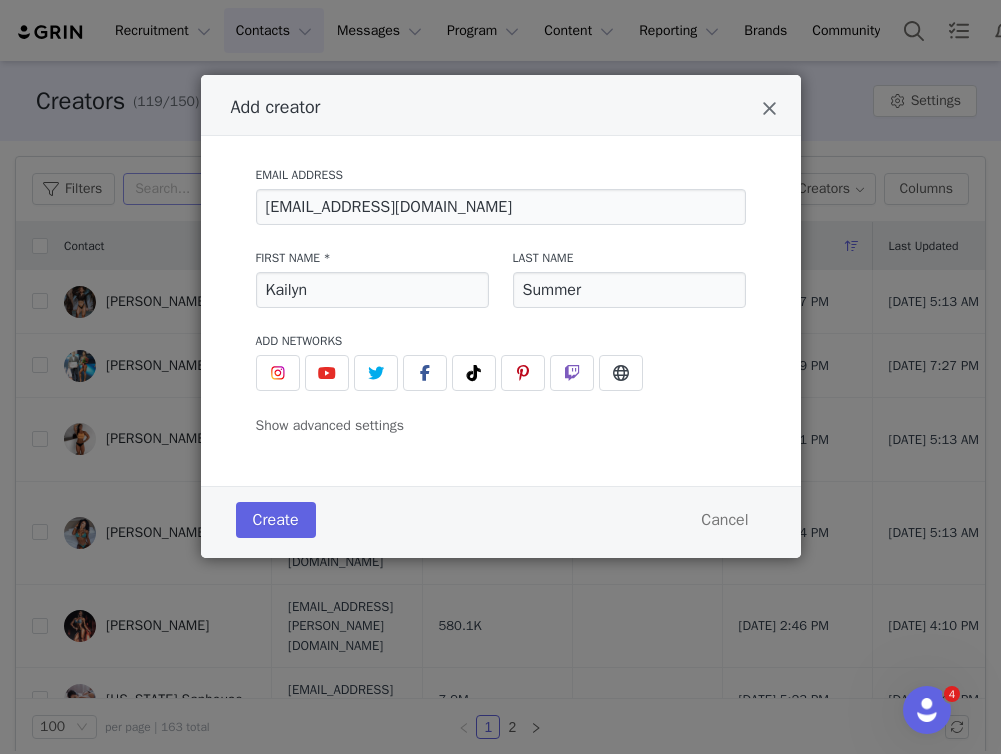 click on "Email Address  [EMAIL_ADDRESS][DOMAIN_NAME]  First Name *  [PERSON_NAME]  Last Name  Summer  Add Networks   instagram URL   youtube URL   twitter URL   facebook URL   tiktok URL   pinterest URL   twitch URL   website URL  Show advanced settings  Add to Activation  Select activation  Add to Campaign  Select campaign  Relationship Stage  Select stage  Initial Tag(s)  Select tag(s)    Add a manager or agent   [PERSON_NAME]   [PERSON_NAME]   [PERSON_NAME]   [PERSON_NAME]" at bounding box center [501, 311] 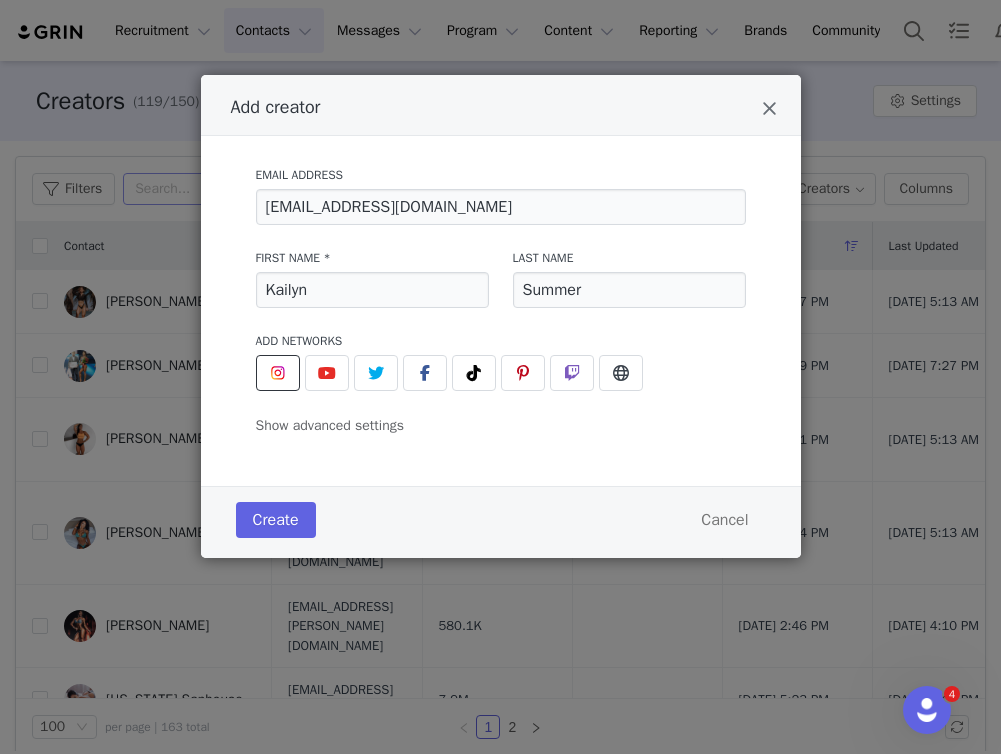 click at bounding box center [278, 373] 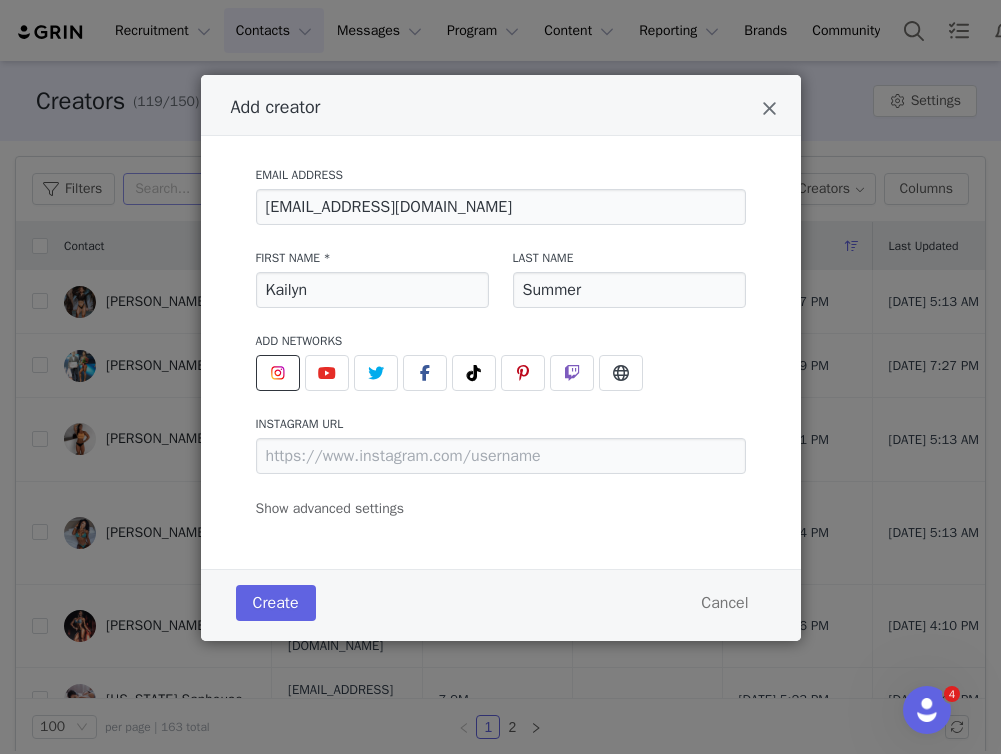 click on "Email Address  [EMAIL_ADDRESS][DOMAIN_NAME]  First Name *  [PERSON_NAME]  Last Name  Summer  Add Networks   instagram URL   youtube URL   twitter URL   facebook URL   tiktok URL   pinterest URL   twitch URL   website URL  Show advanced settings  Add to Activation  Select activation  Add to Campaign  Select campaign  Relationship Stage  Select stage  Initial Tag(s)  Select tag(s)    Add a manager or agent   [PERSON_NAME]   [PERSON_NAME]   [PERSON_NAME]   [PERSON_NAME]" at bounding box center [501, 336] 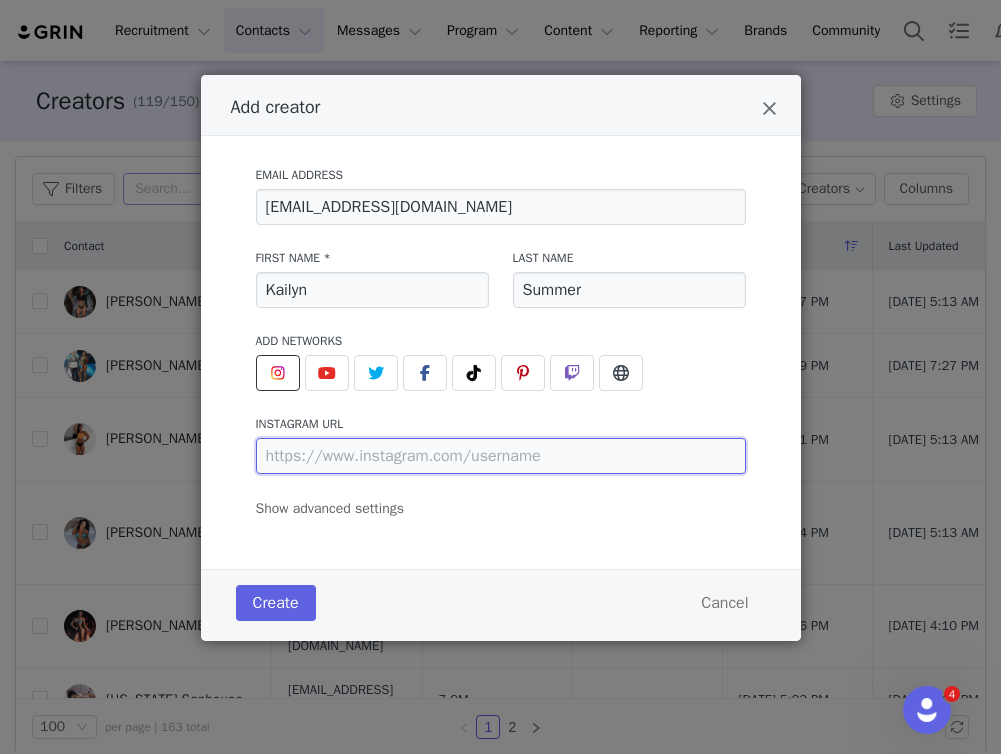 click at bounding box center [501, 456] 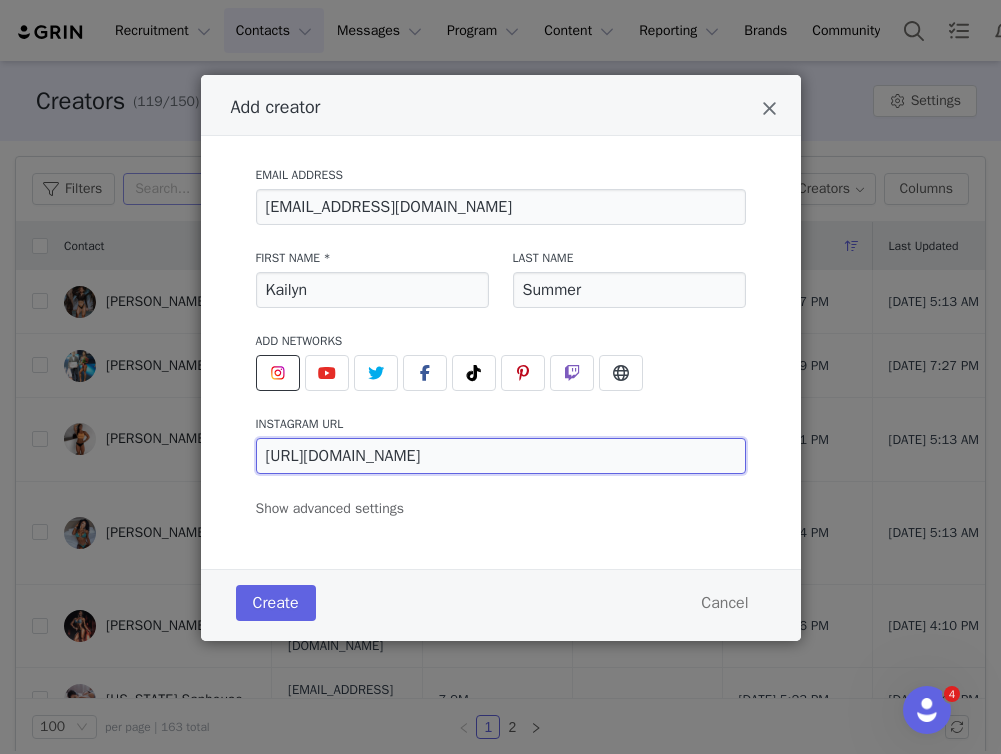 scroll, scrollTop: 0, scrollLeft: 0, axis: both 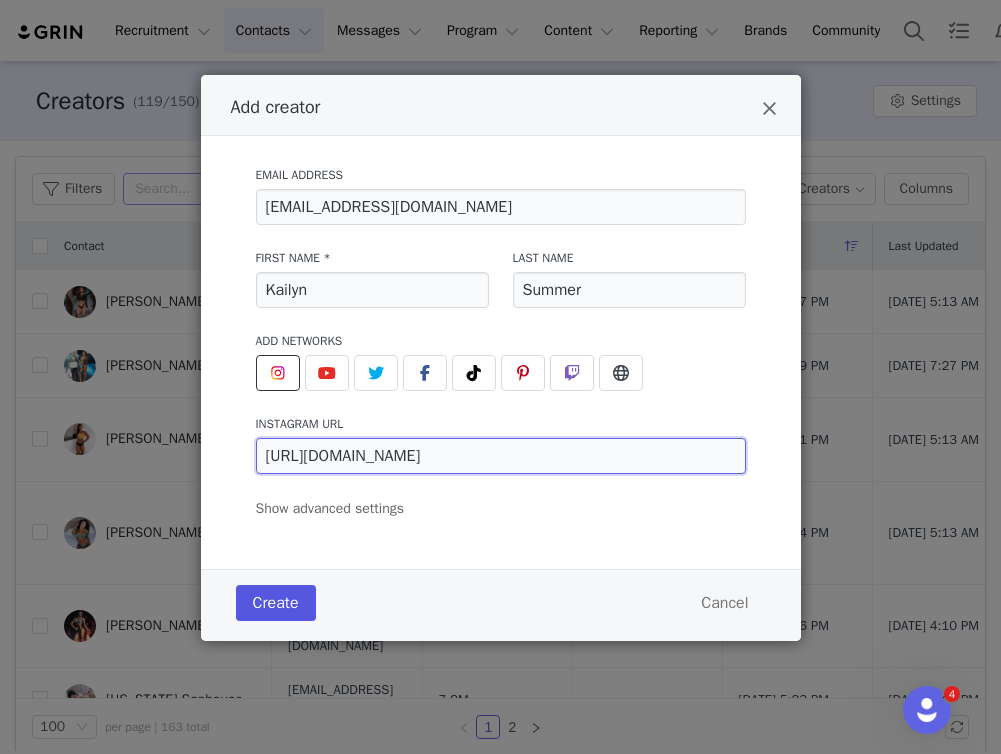 type on "[URL][DOMAIN_NAME]" 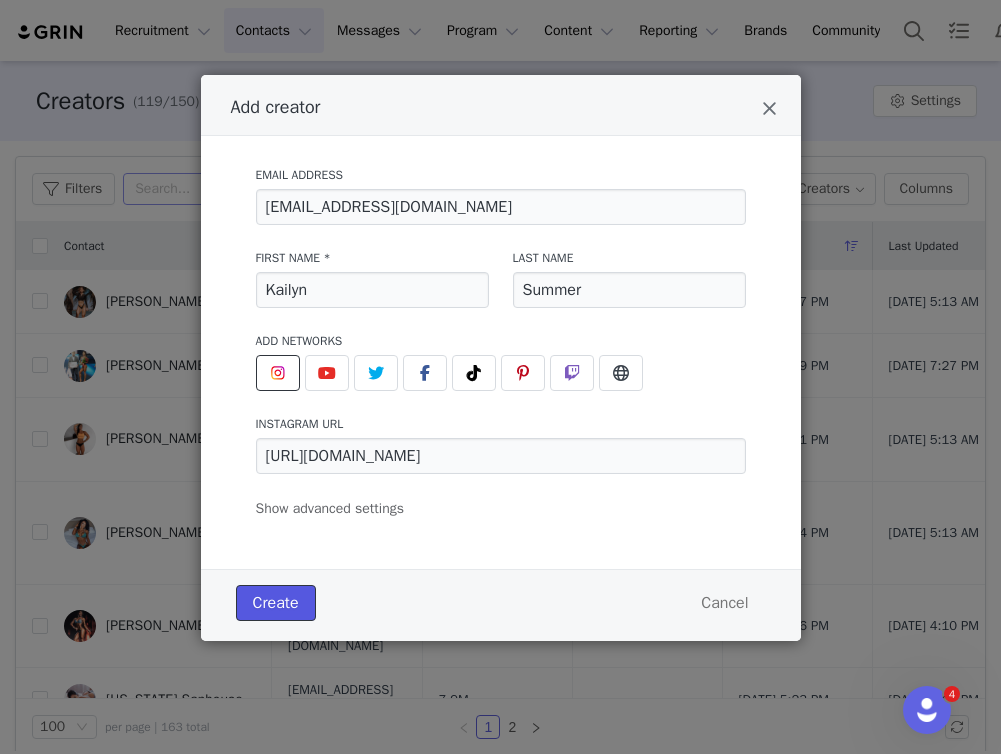 click on "Create" at bounding box center [276, 603] 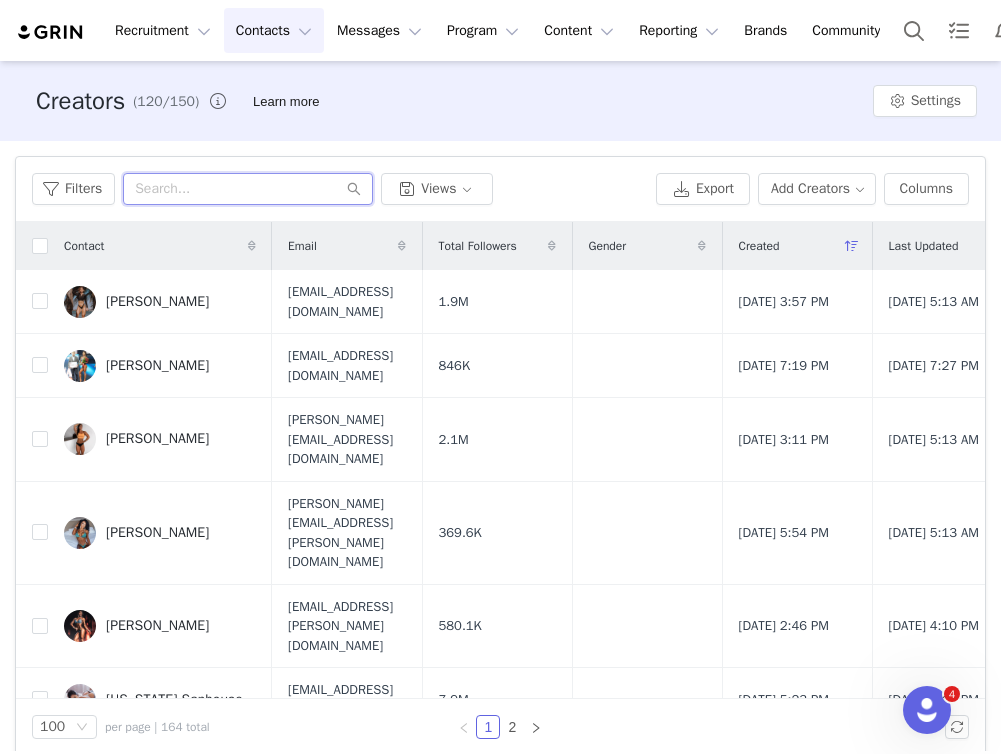 click at bounding box center [248, 189] 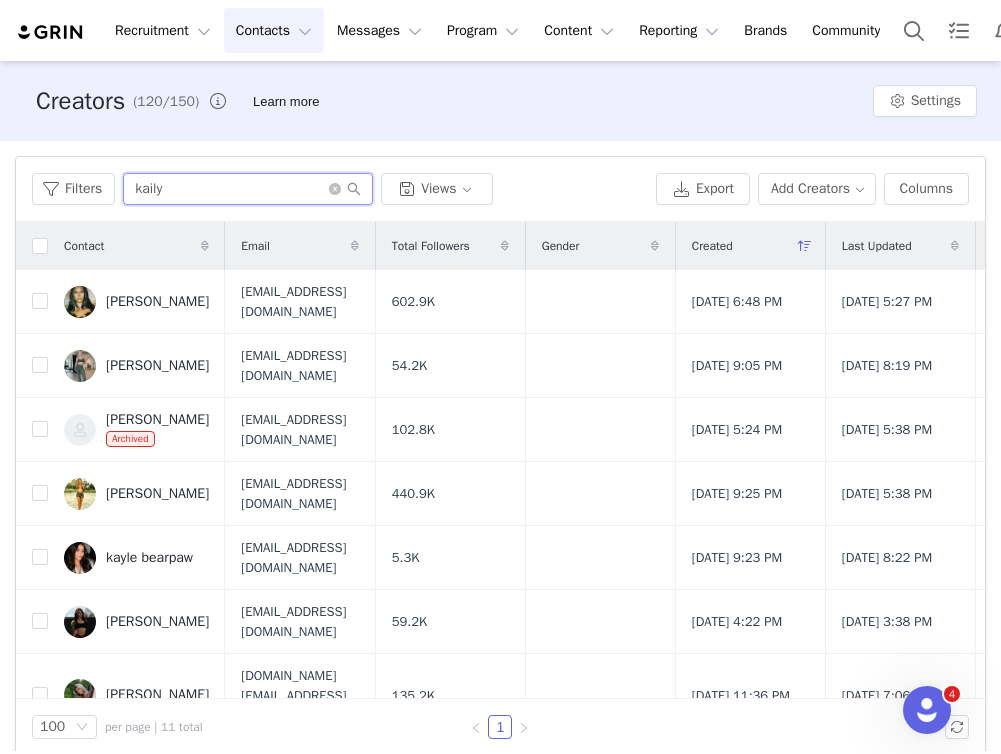 type on "kaily" 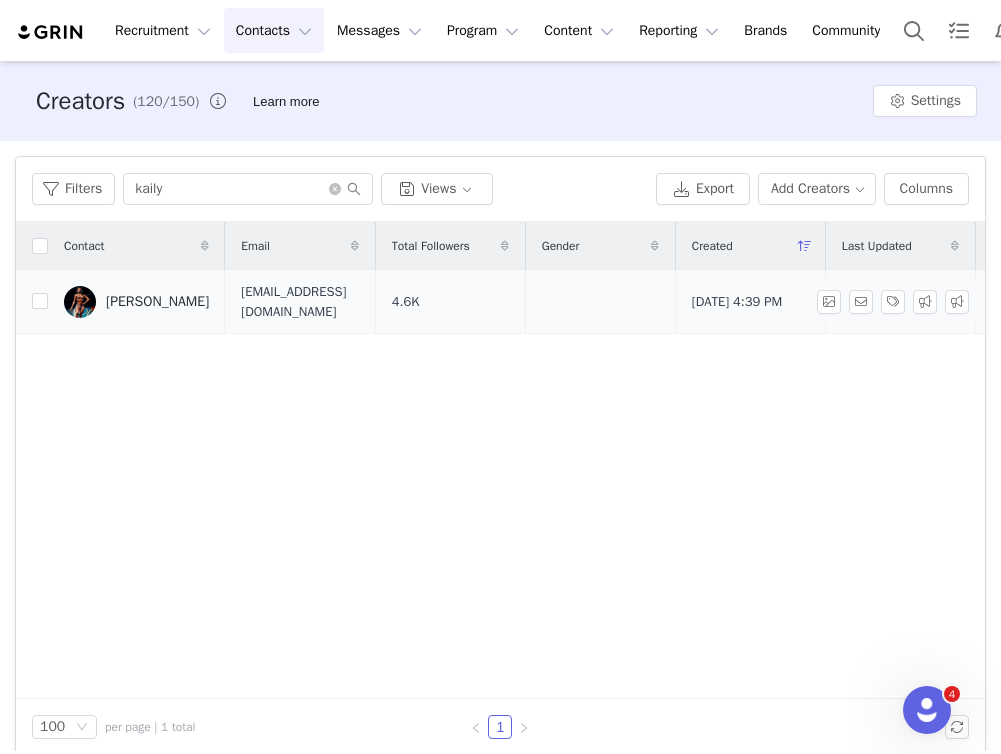 click on "[PERSON_NAME]" at bounding box center (157, 302) 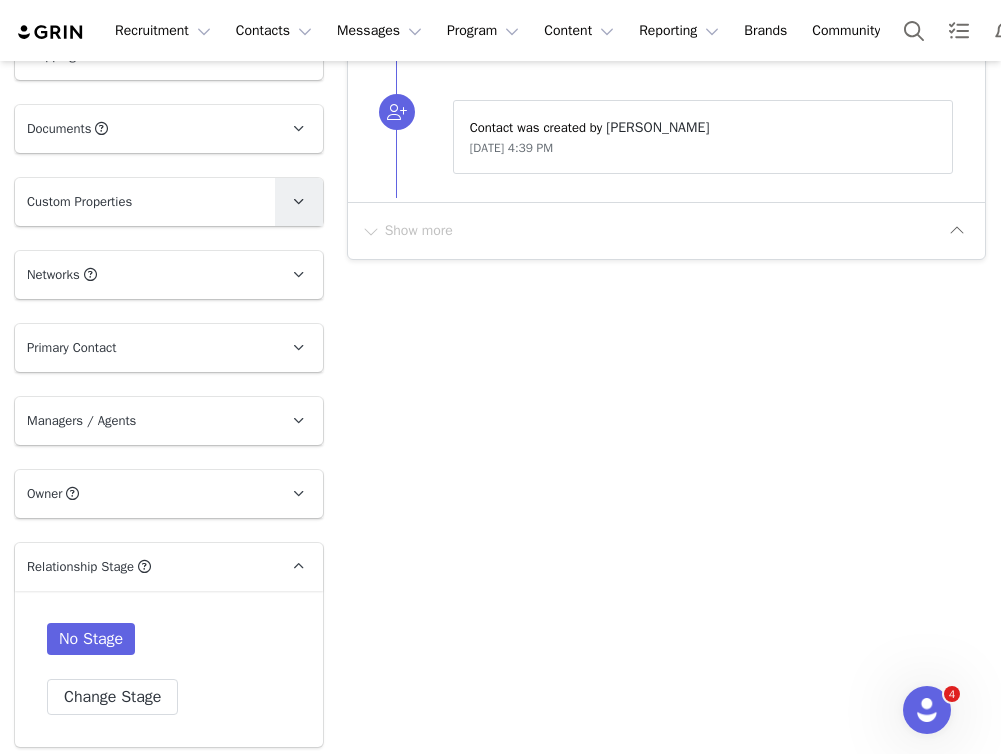 scroll, scrollTop: 700, scrollLeft: 0, axis: vertical 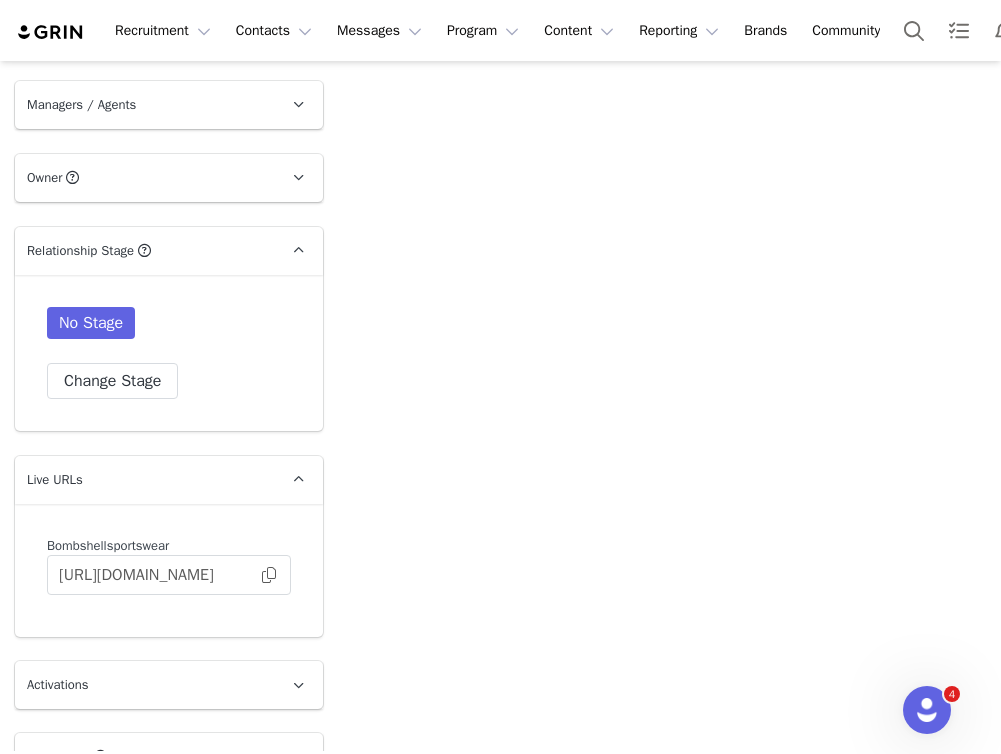 click on "Profile  [PERSON_NAME]      4.6K followers  Audience Reports  Request a detailed report of this creator's audience demographics and content performance for each social channel. Limit 100 reports per month.  0 / 100 reports used this month  Instagram          Request Report Contact Type  Contact type can be Creator, Prospect, Application, or Manager.   Creator  Demote this Creator? This will remove all accepted proposals attached to this creator.  Yes, demote  Demote to Prospect Archive this Creator? Important:  marking a creator as "Archived" will stop conversion and content tracking. Previous conversions and content will still be available for reporting purposes. Are you sure you want to continue?   Yes, archive  Archive Creator Contact Information  First Name  [PERSON_NAME]  Last Name  Summer Email Address [EMAIL_ADDRESS][DOMAIN_NAME]  Phone Number  +1 ([GEOGRAPHIC_DATA]) +93 ([GEOGRAPHIC_DATA]) +358 ([GEOGRAPHIC_DATA]) +355 ([GEOGRAPHIC_DATA]) +213 ([GEOGRAPHIC_DATA]) +376 ([GEOGRAPHIC_DATA]) +244 ([GEOGRAPHIC_DATA]) +1264 ([GEOGRAPHIC_DATA]) +1268 ([GEOGRAPHIC_DATA])  Gender" at bounding box center [169, 326] 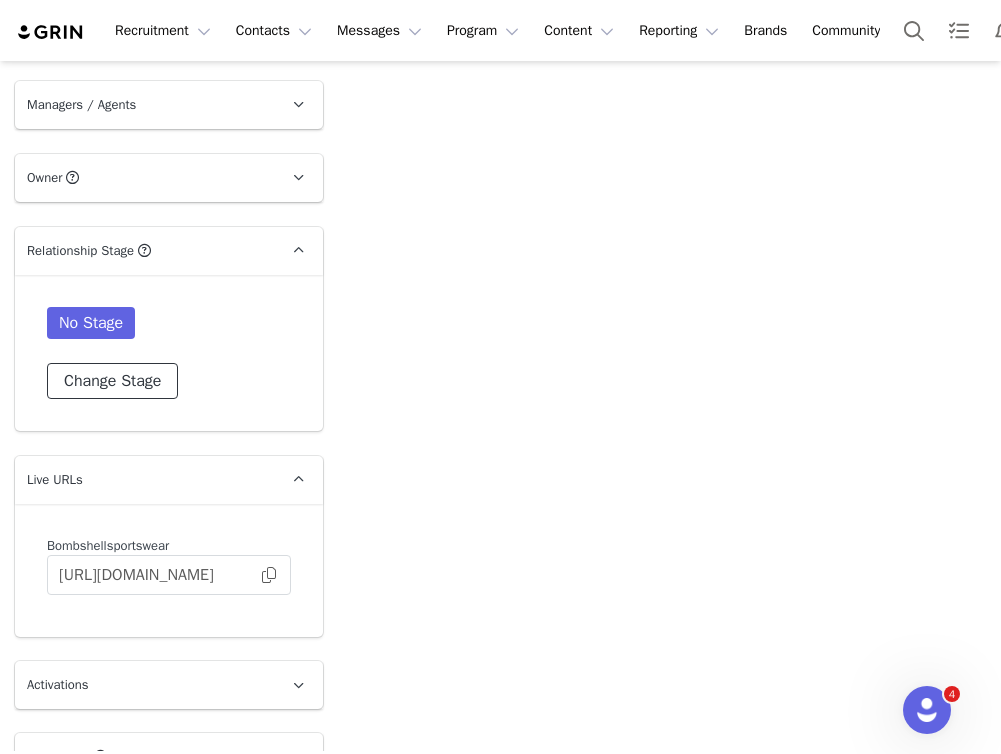 click on "Change Stage" at bounding box center (112, 381) 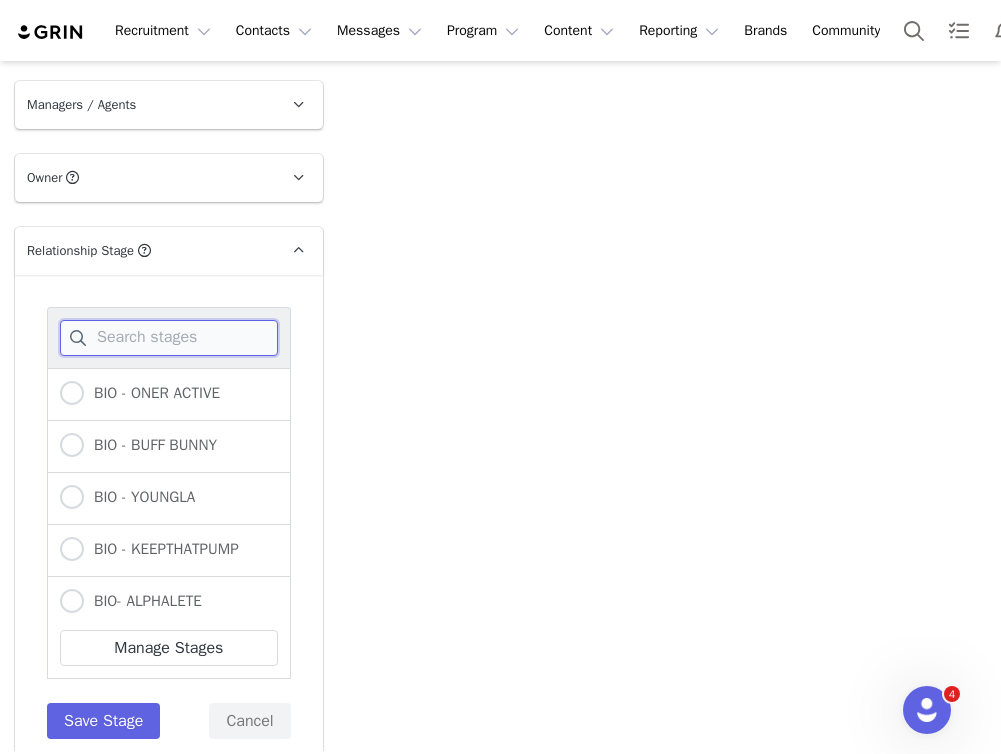 click at bounding box center [169, 338] 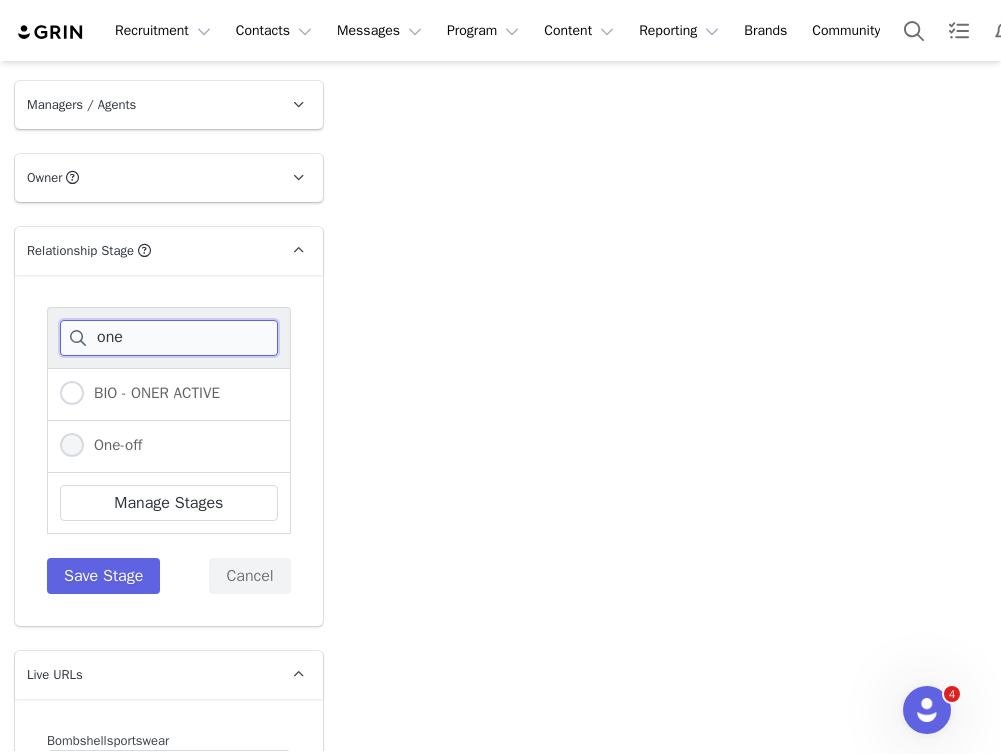 type on "one" 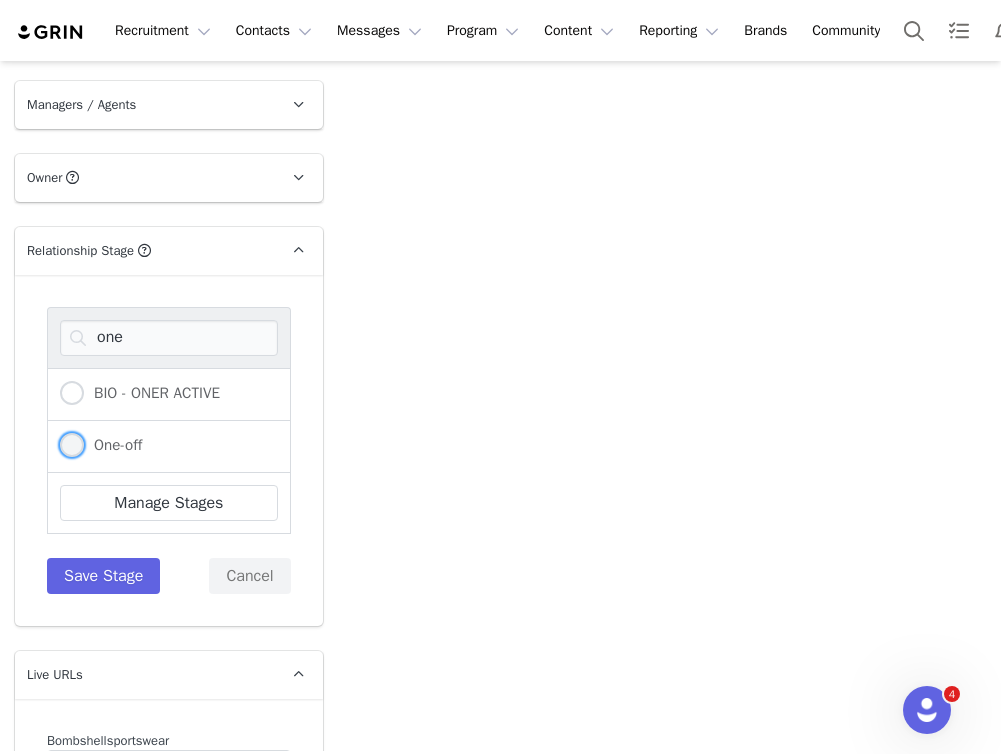 click at bounding box center (72, 445) 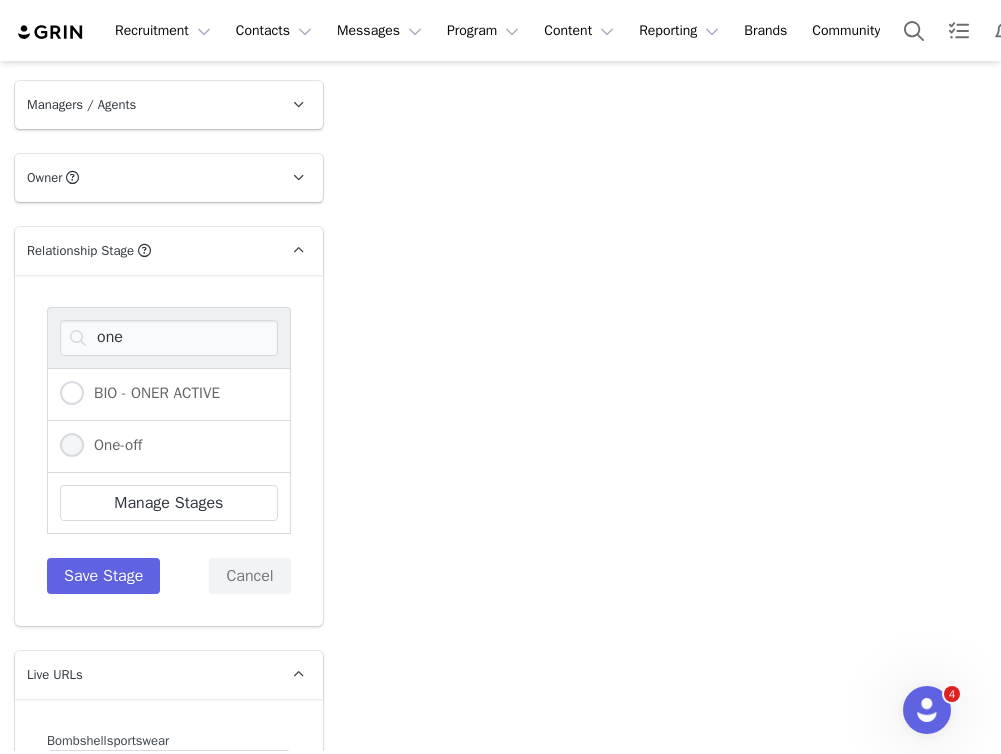 click on "One-off" at bounding box center [72, 446] 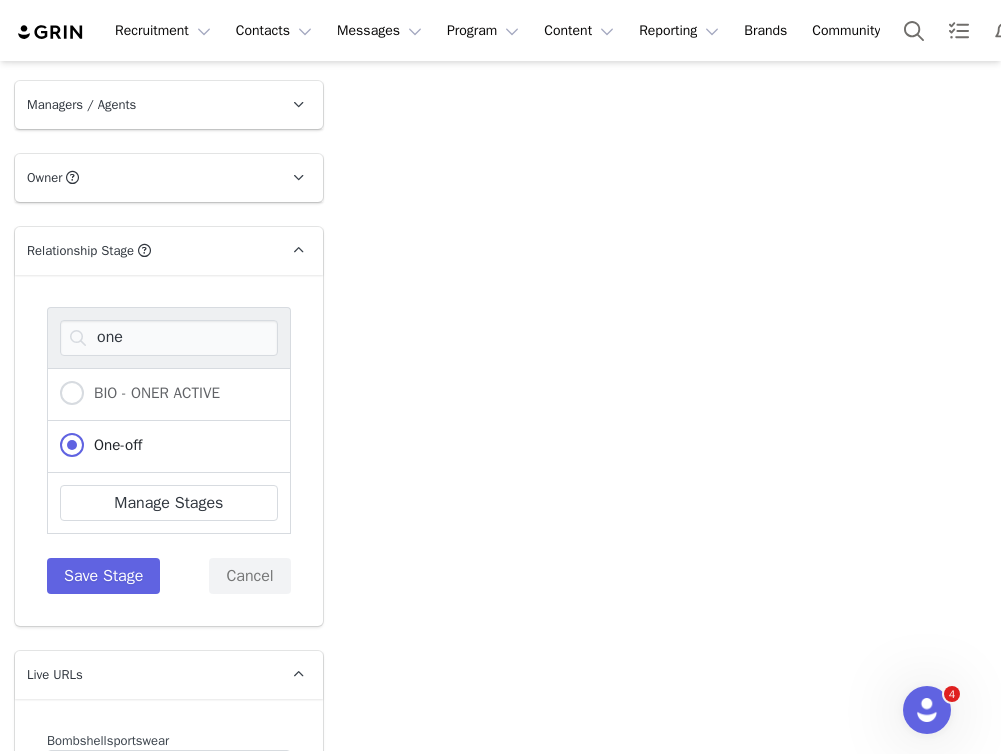 radio on "true" 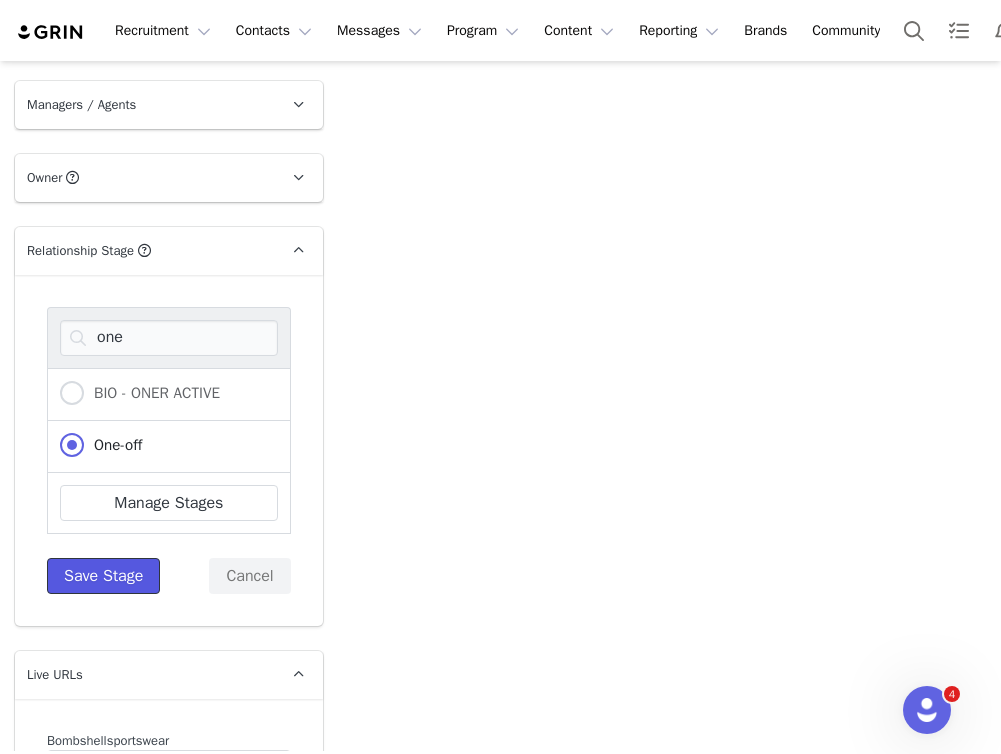 click on "Save Stage" at bounding box center (103, 576) 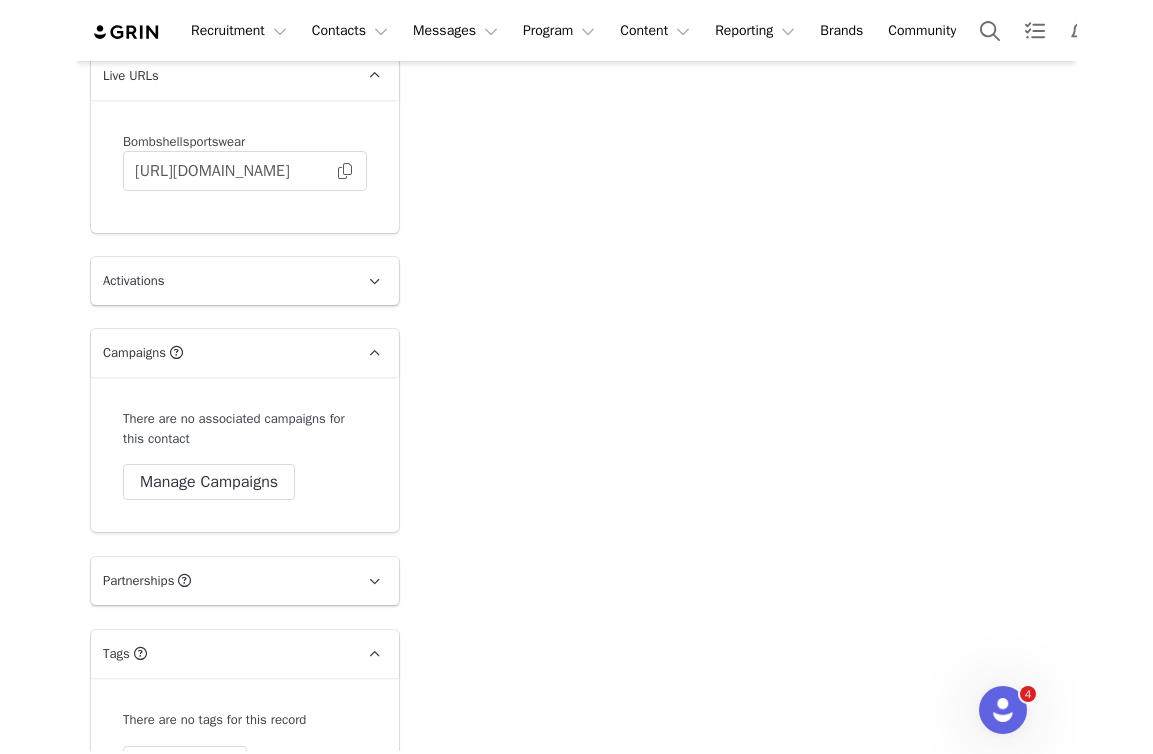 scroll, scrollTop: 1438, scrollLeft: 0, axis: vertical 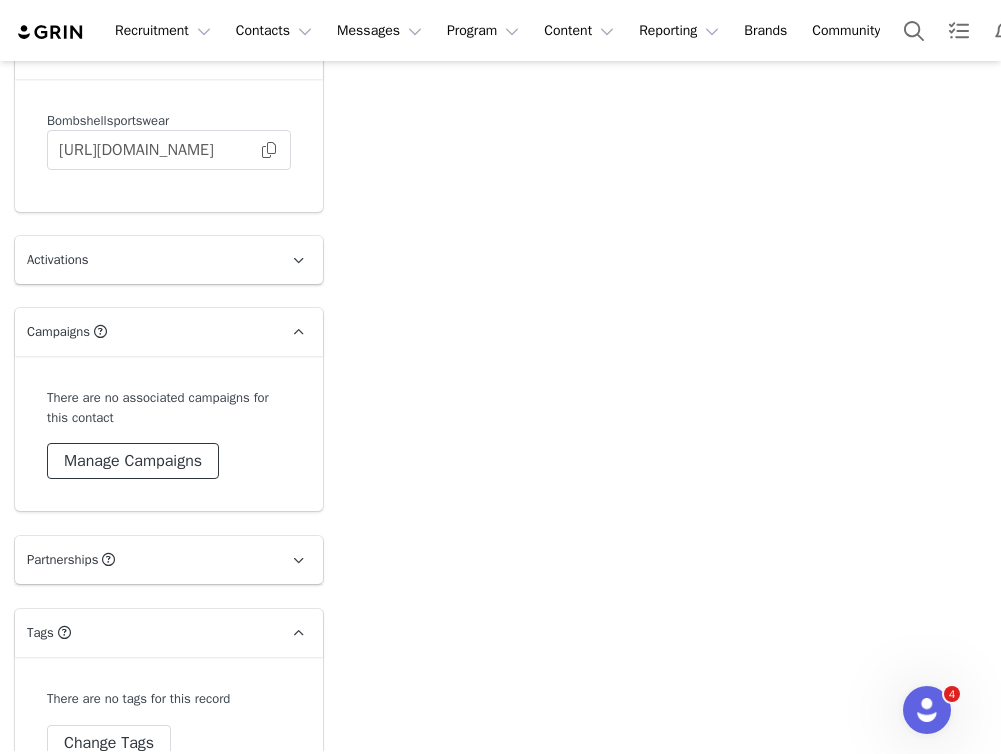 click on "Manage Campaigns" at bounding box center [133, 461] 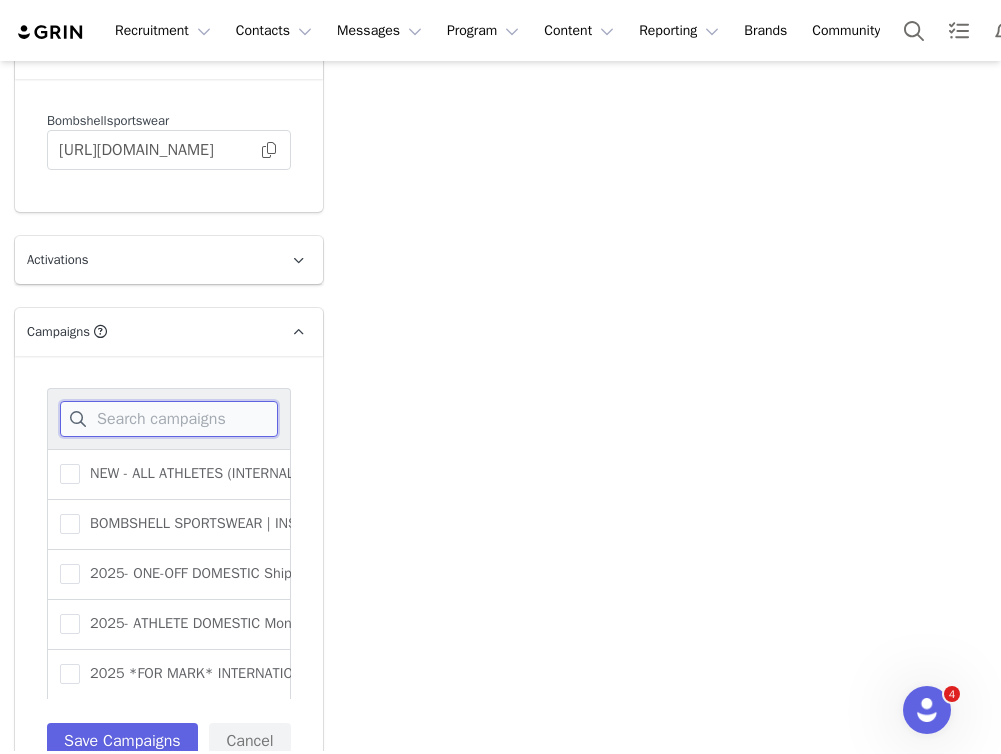 click at bounding box center (169, 419) 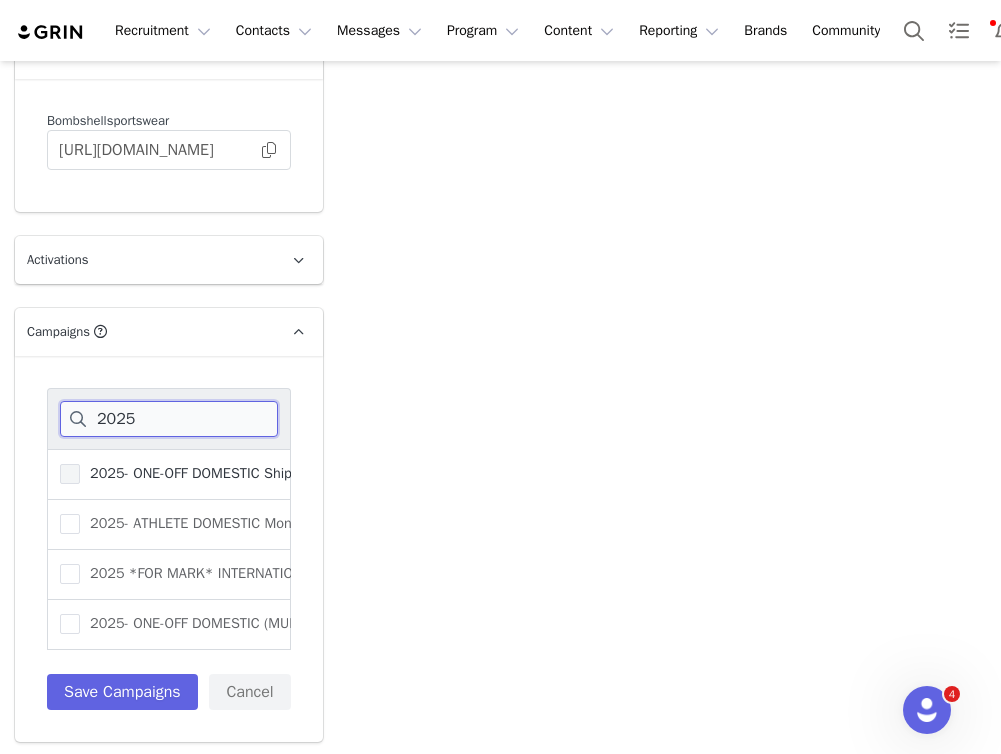 type on "2025" 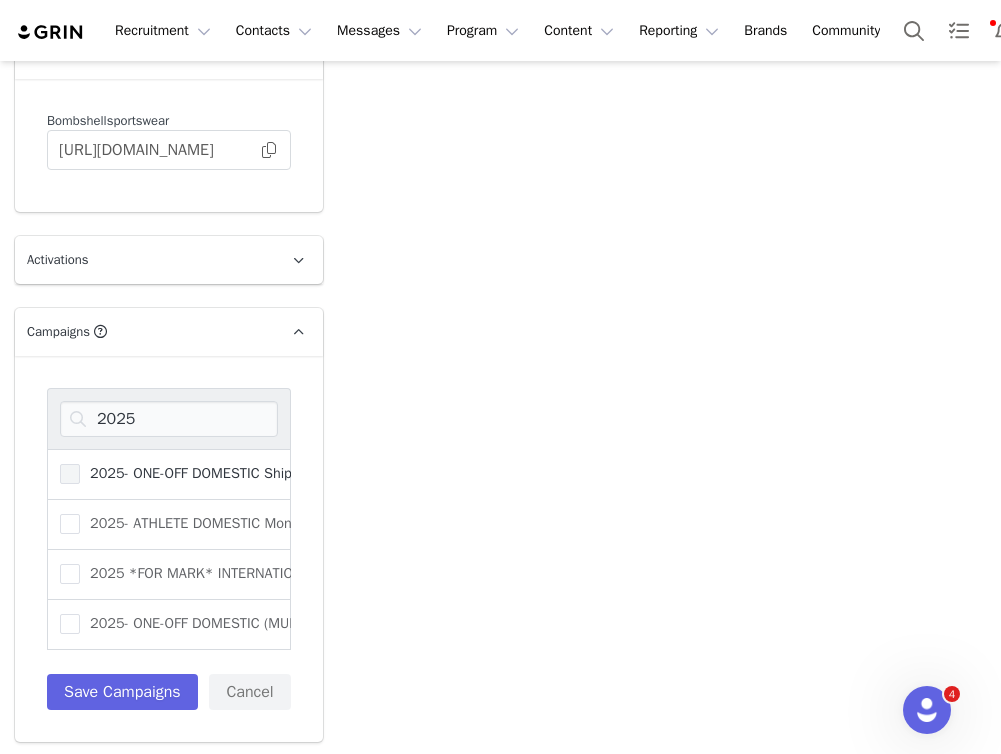 click on "2025- ONE-OFF DOMESTIC Shipping (2 ITEMS)" at bounding box center [232, 473] 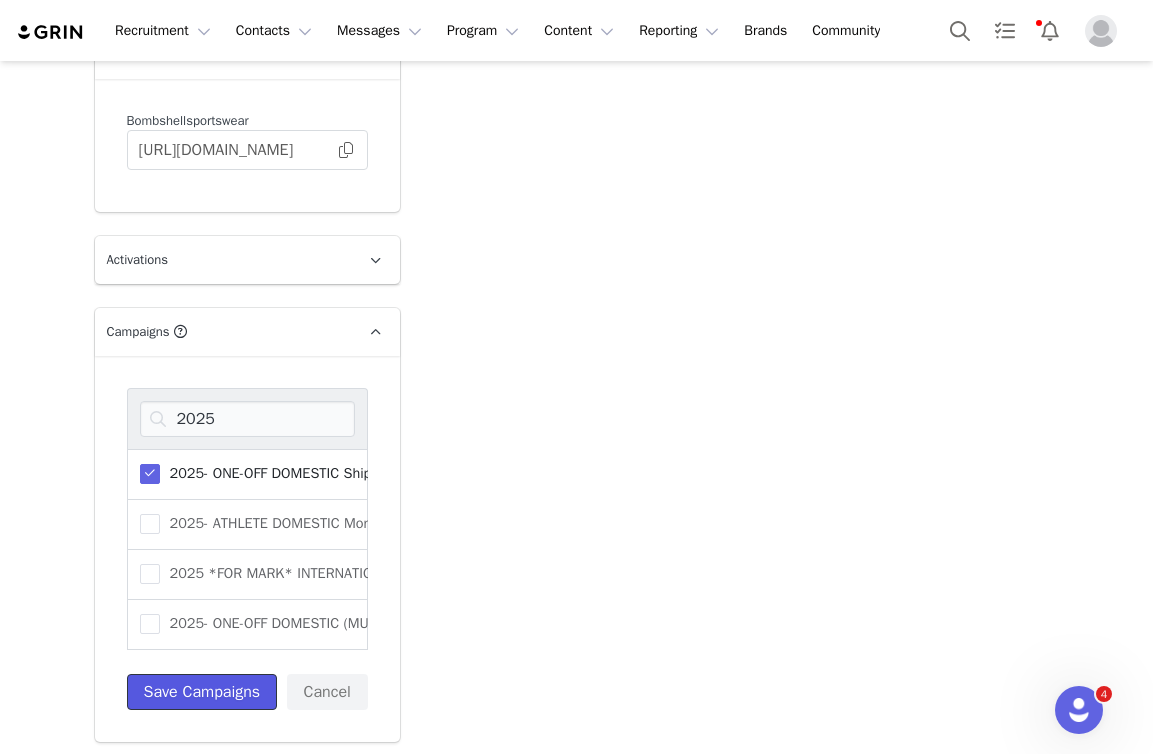 click on "Save Campaigns" at bounding box center (202, 692) 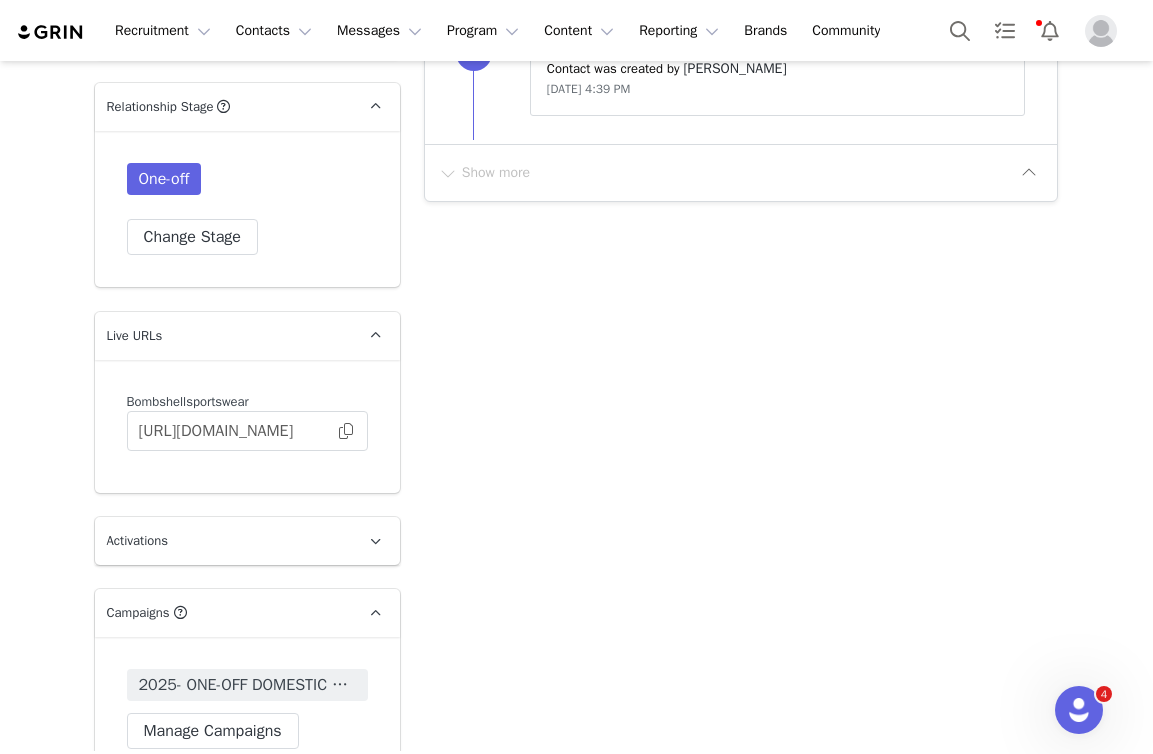 scroll, scrollTop: 1156, scrollLeft: 0, axis: vertical 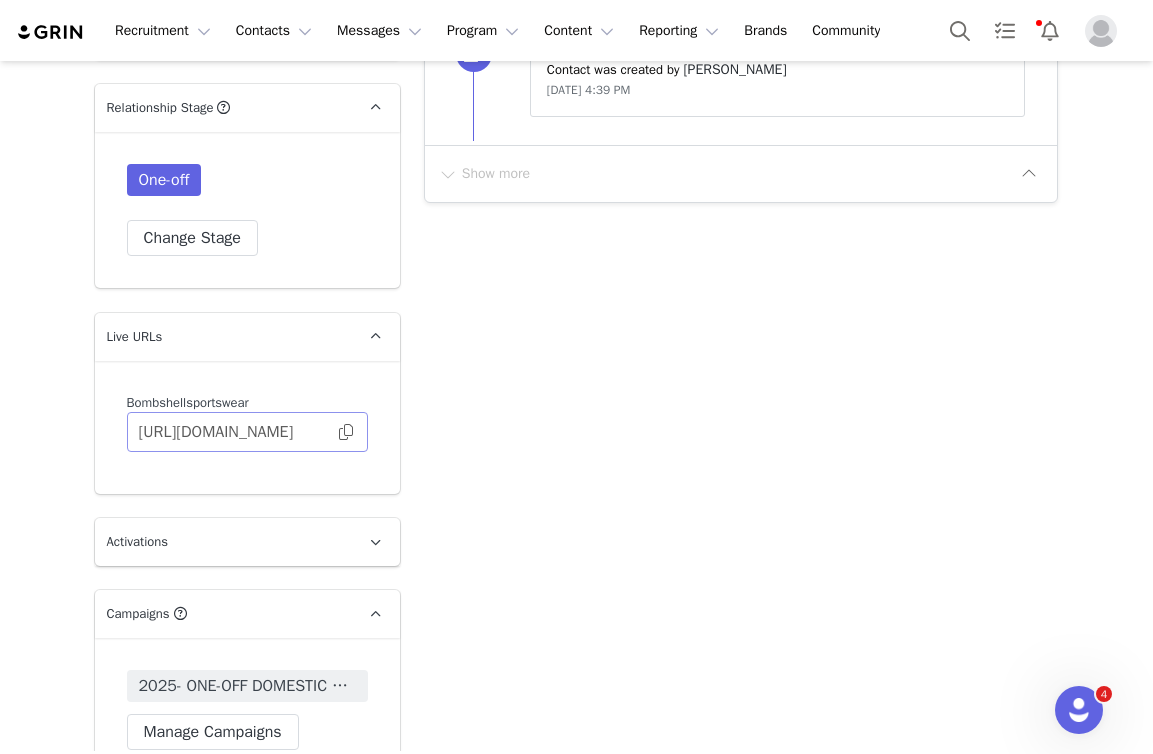 click at bounding box center [346, 432] 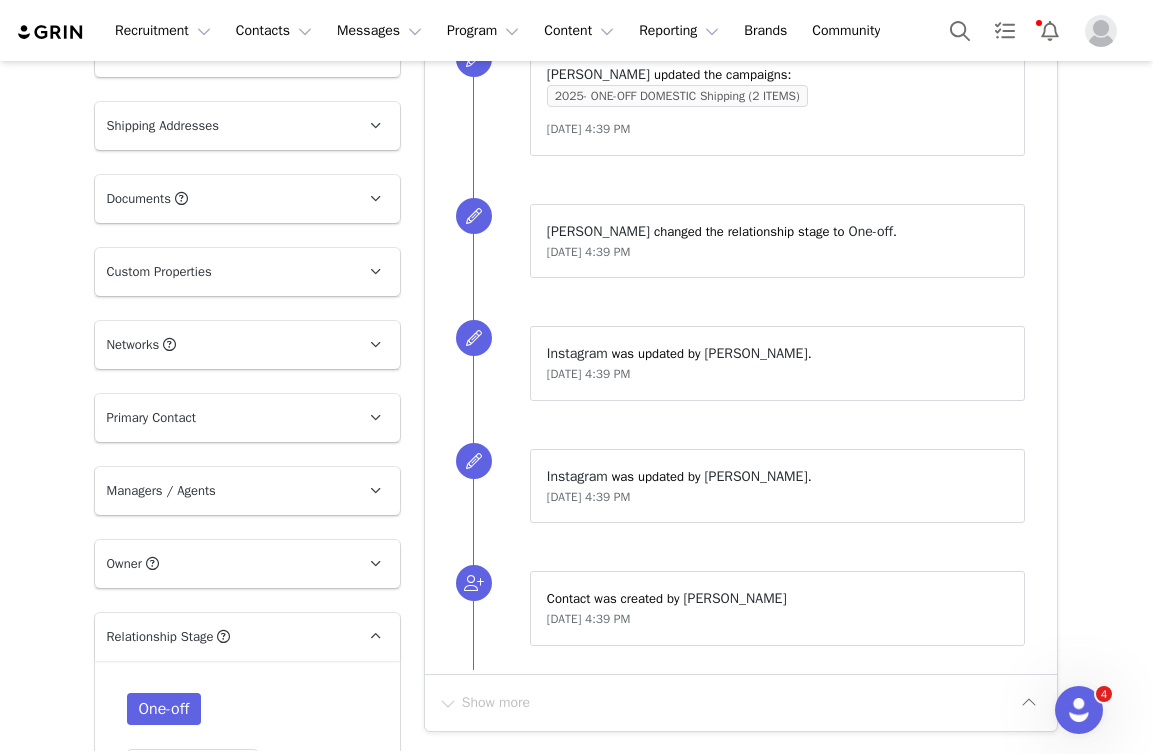 scroll, scrollTop: 0, scrollLeft: 0, axis: both 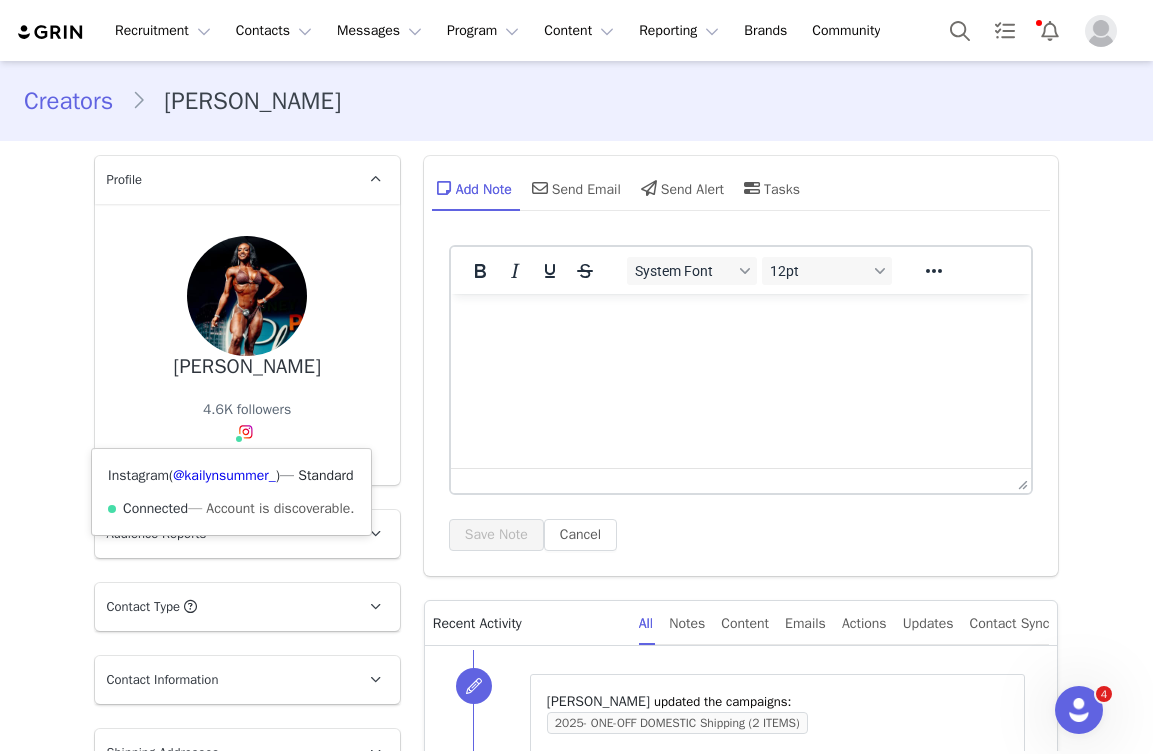 click at bounding box center (246, 432) 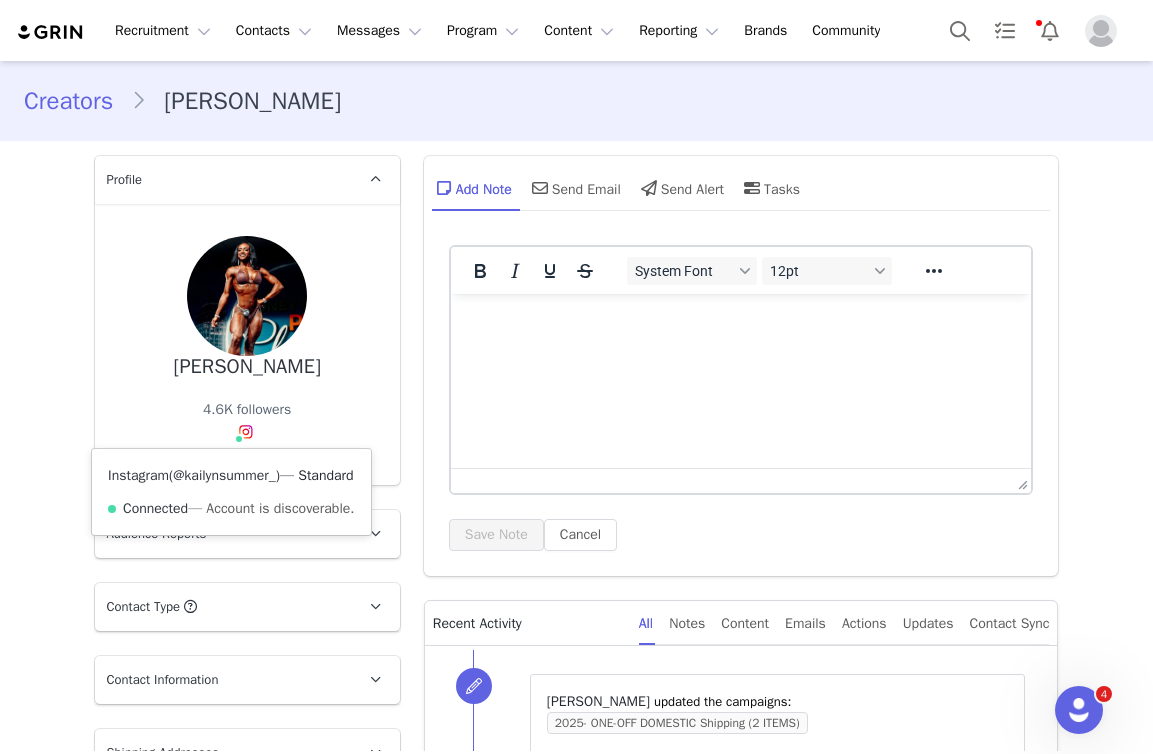 click on "@kailynsummer_" at bounding box center (224, 475) 